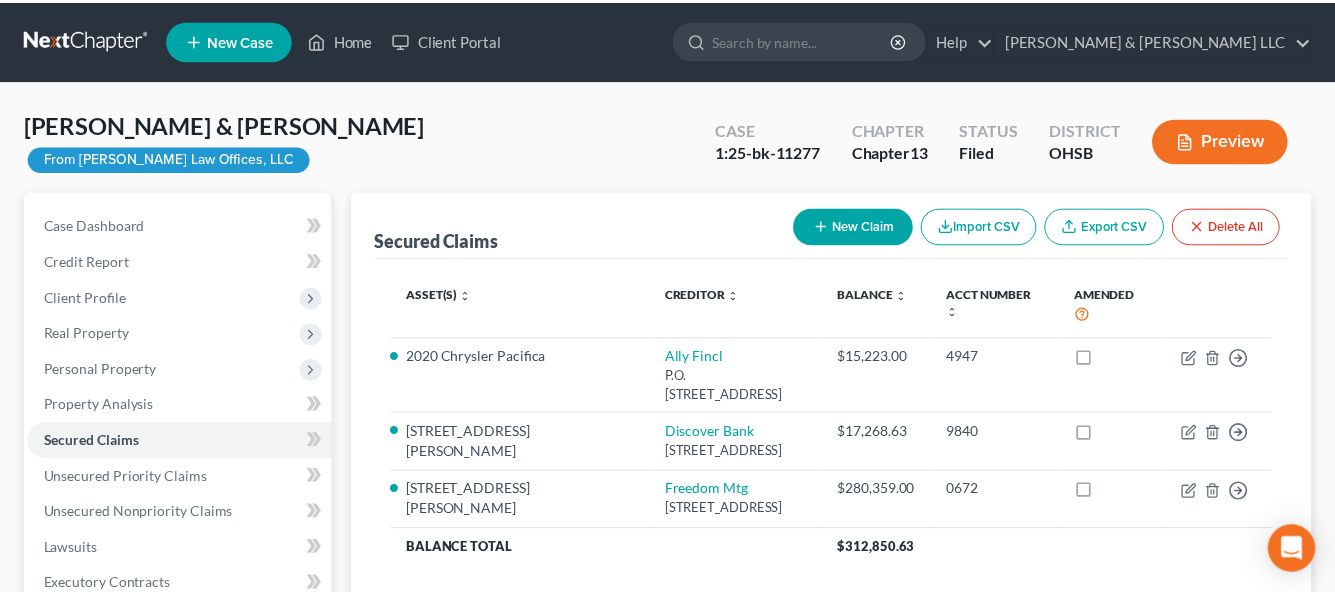 scroll, scrollTop: 100, scrollLeft: 0, axis: vertical 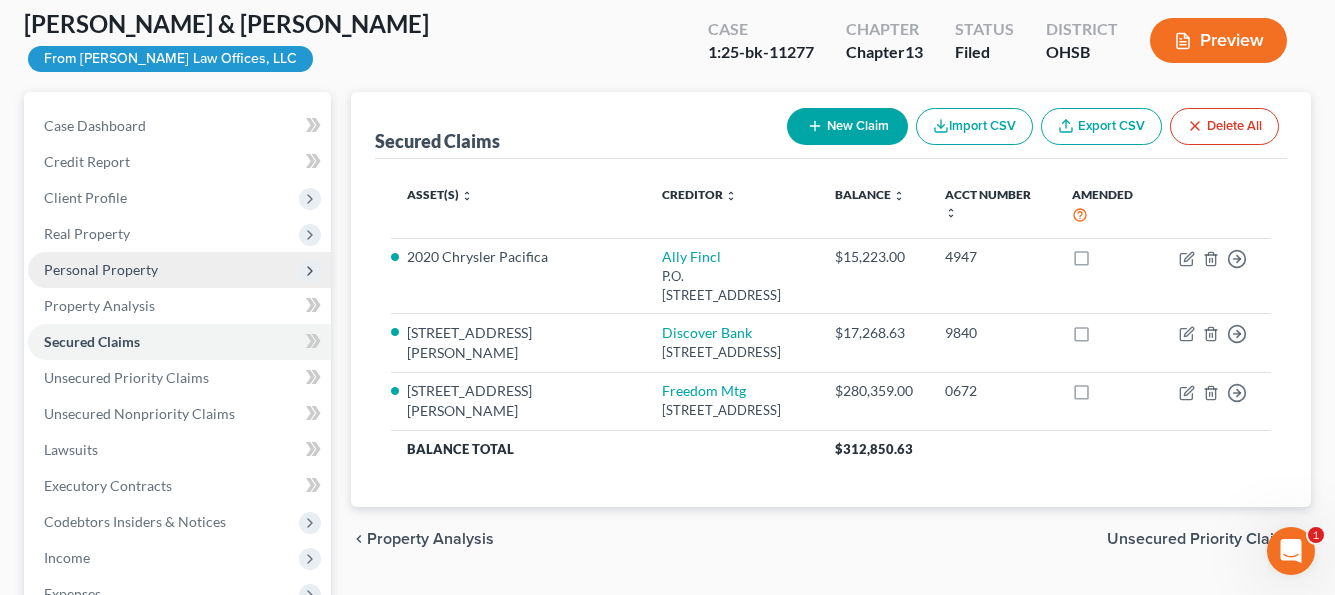 click on "Personal Property" at bounding box center (101, 269) 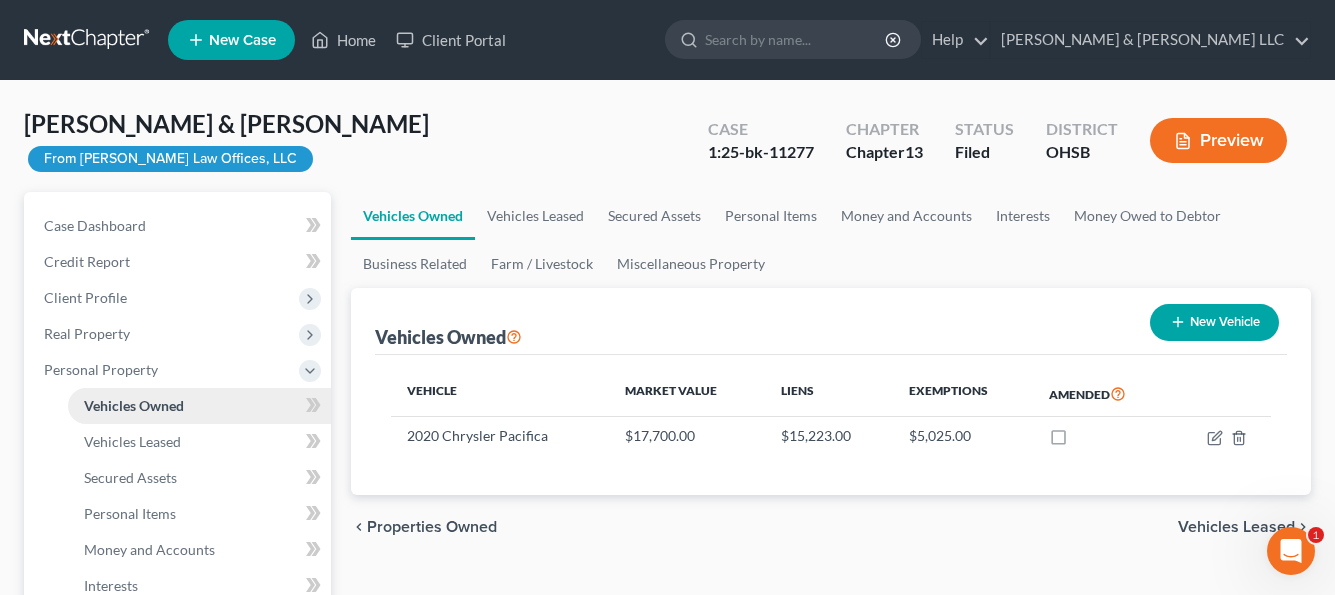 scroll, scrollTop: 100, scrollLeft: 0, axis: vertical 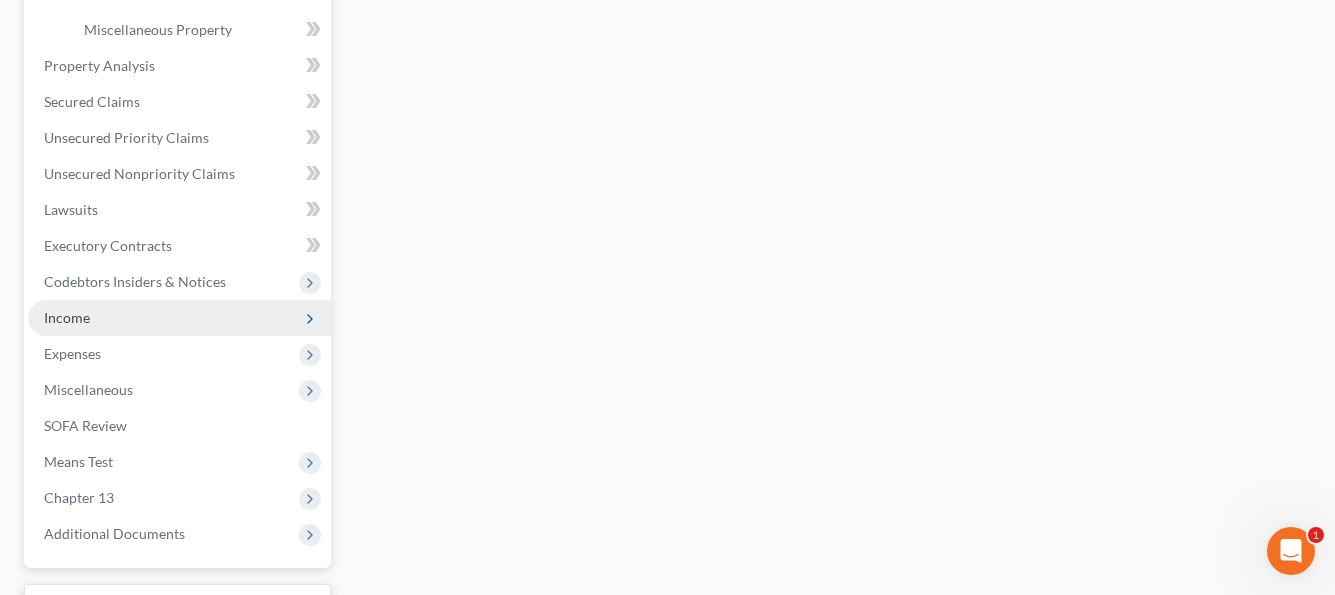 click on "Income" at bounding box center [179, 318] 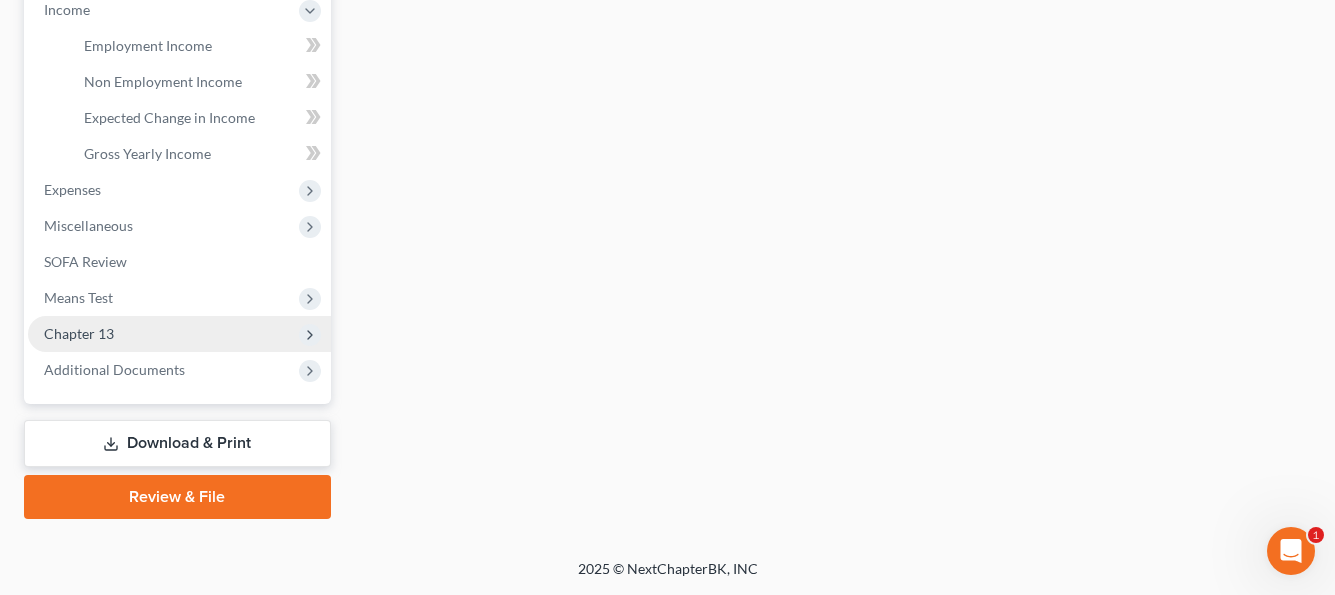 scroll, scrollTop: 648, scrollLeft: 0, axis: vertical 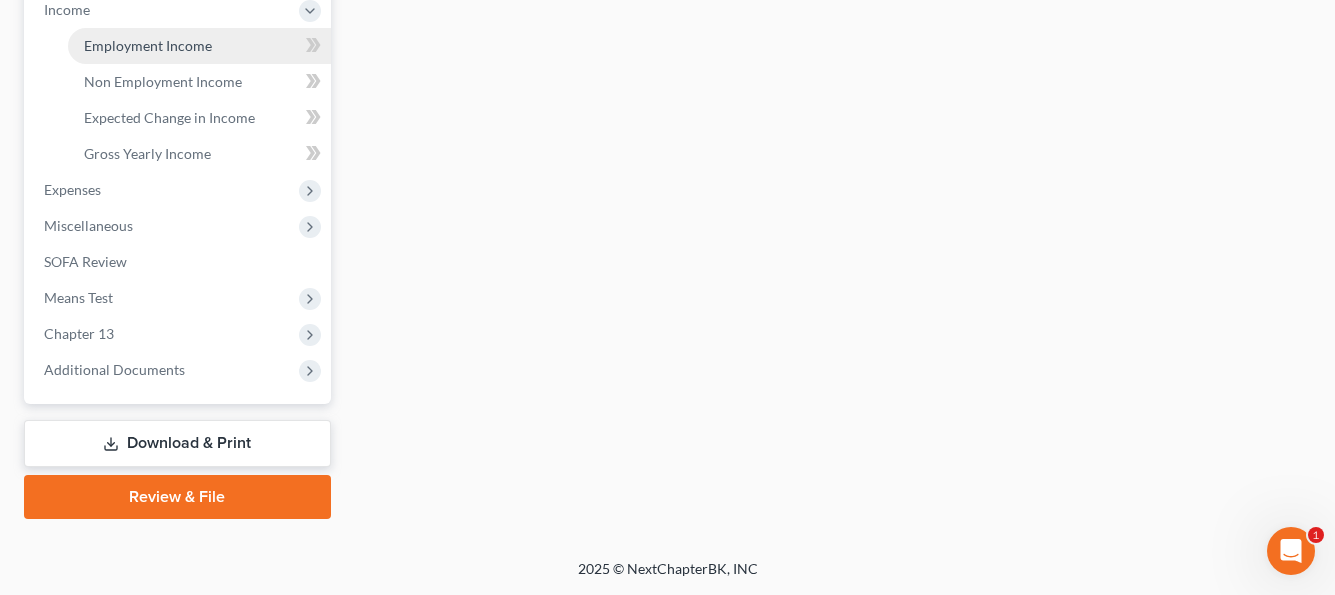 click on "Employment Income" at bounding box center [148, 45] 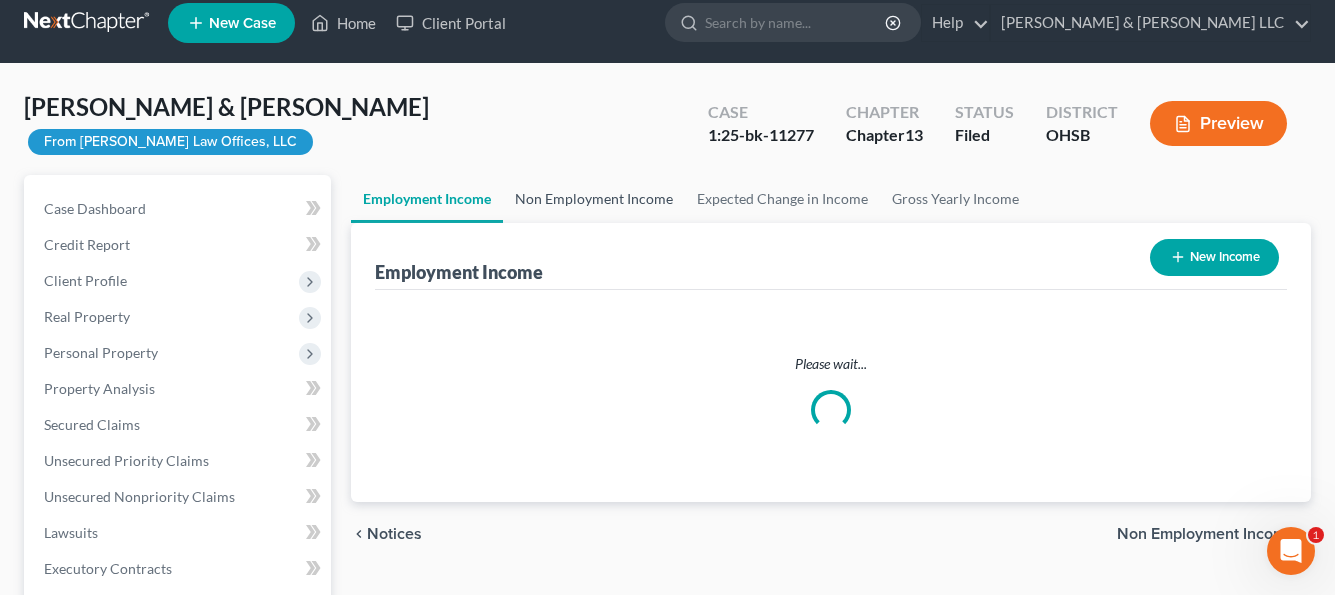scroll, scrollTop: 0, scrollLeft: 0, axis: both 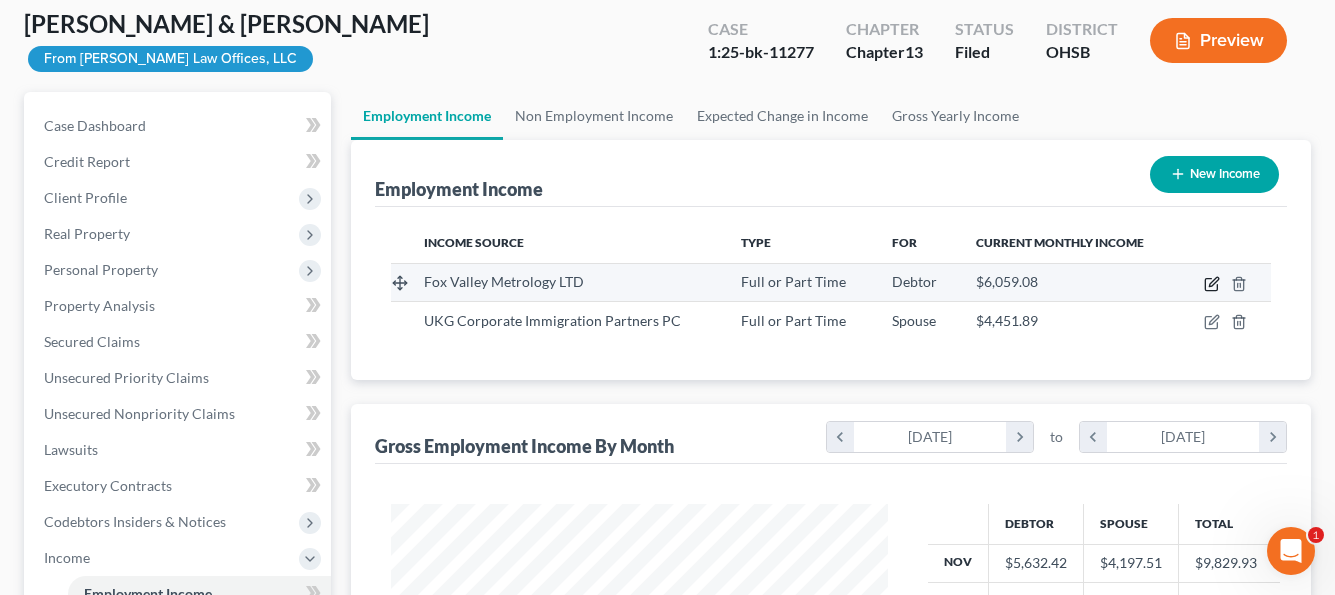 click 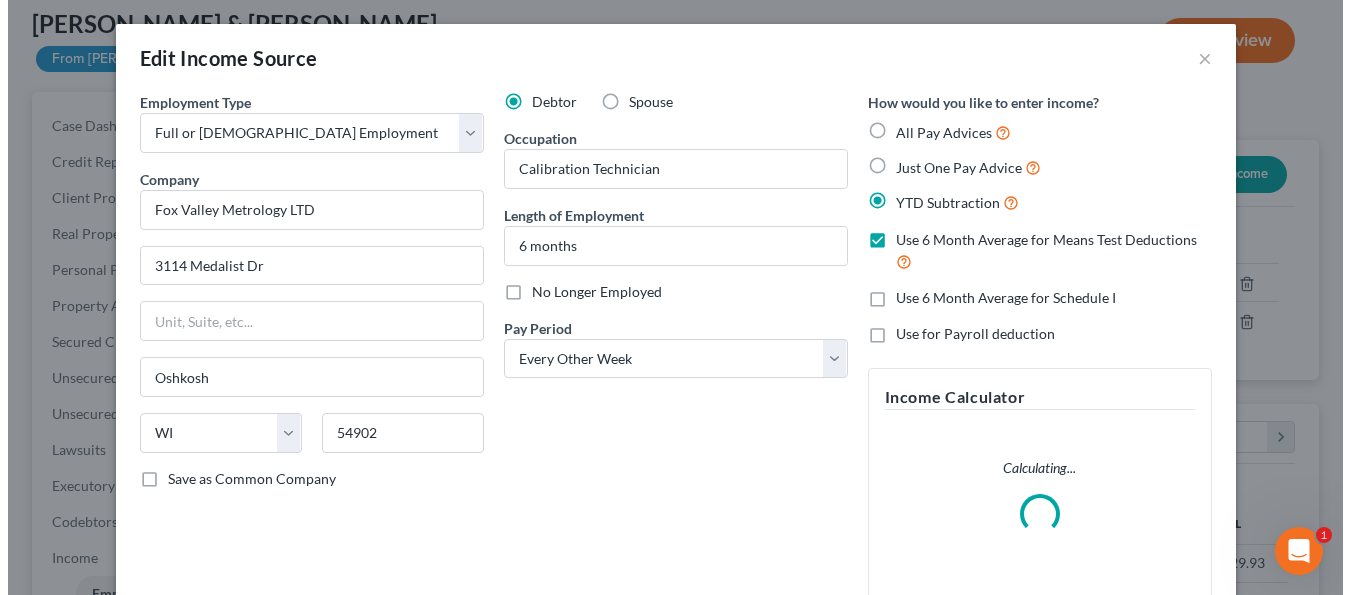 scroll, scrollTop: 999642, scrollLeft: 999457, axis: both 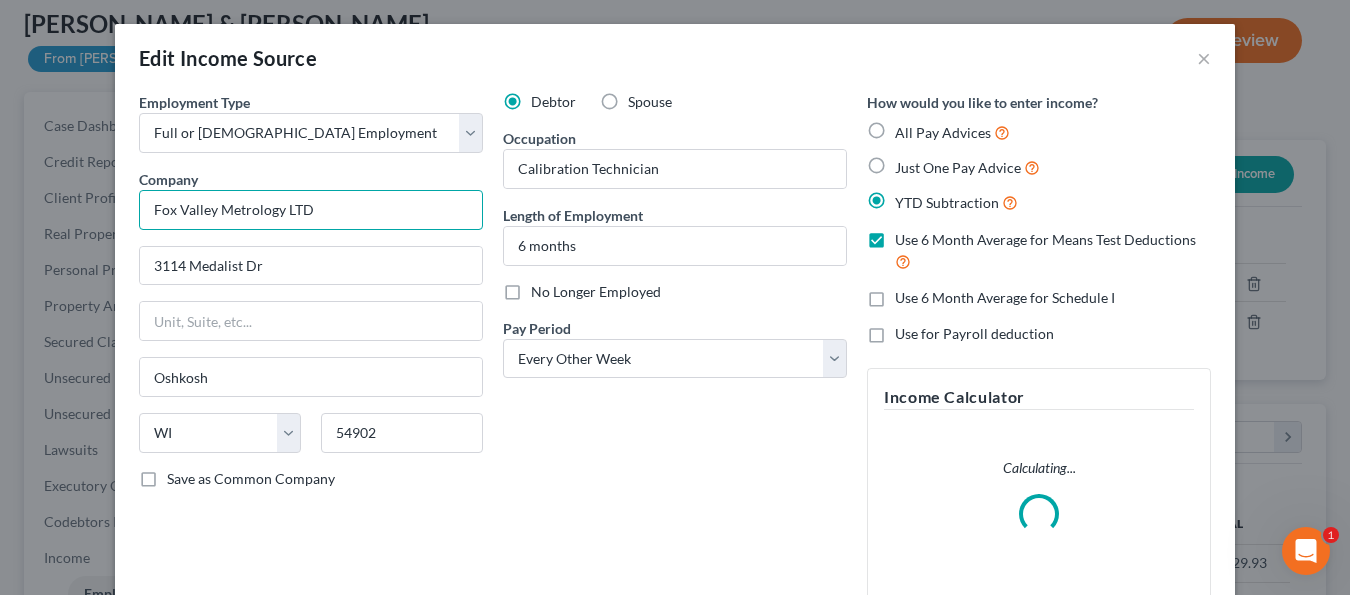 drag, startPoint x: 339, startPoint y: 214, endPoint x: 128, endPoint y: 220, distance: 211.0853 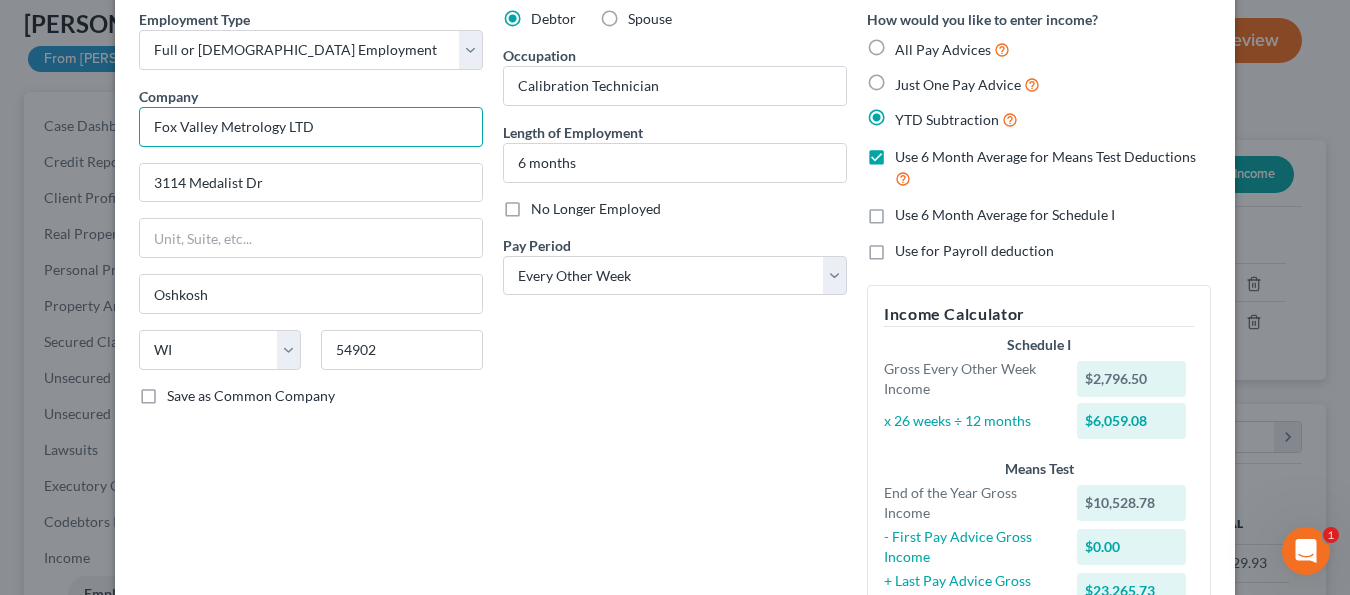 scroll, scrollTop: 200, scrollLeft: 0, axis: vertical 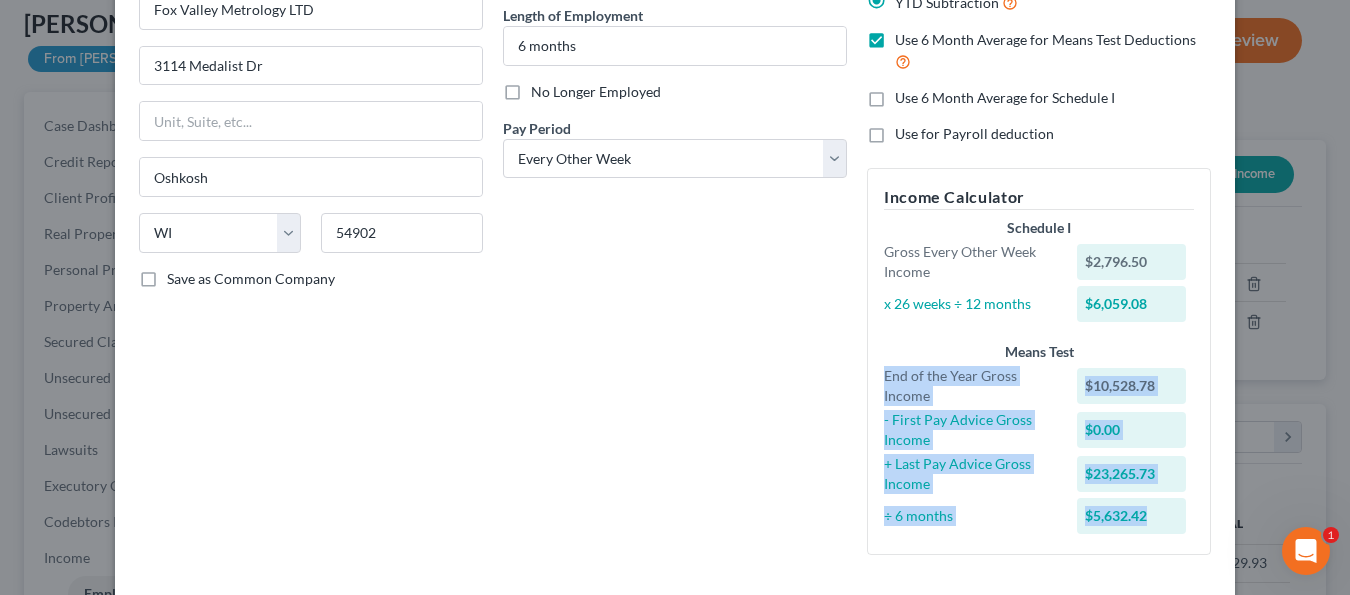 drag, startPoint x: 878, startPoint y: 375, endPoint x: 1207, endPoint y: 519, distance: 359.13367 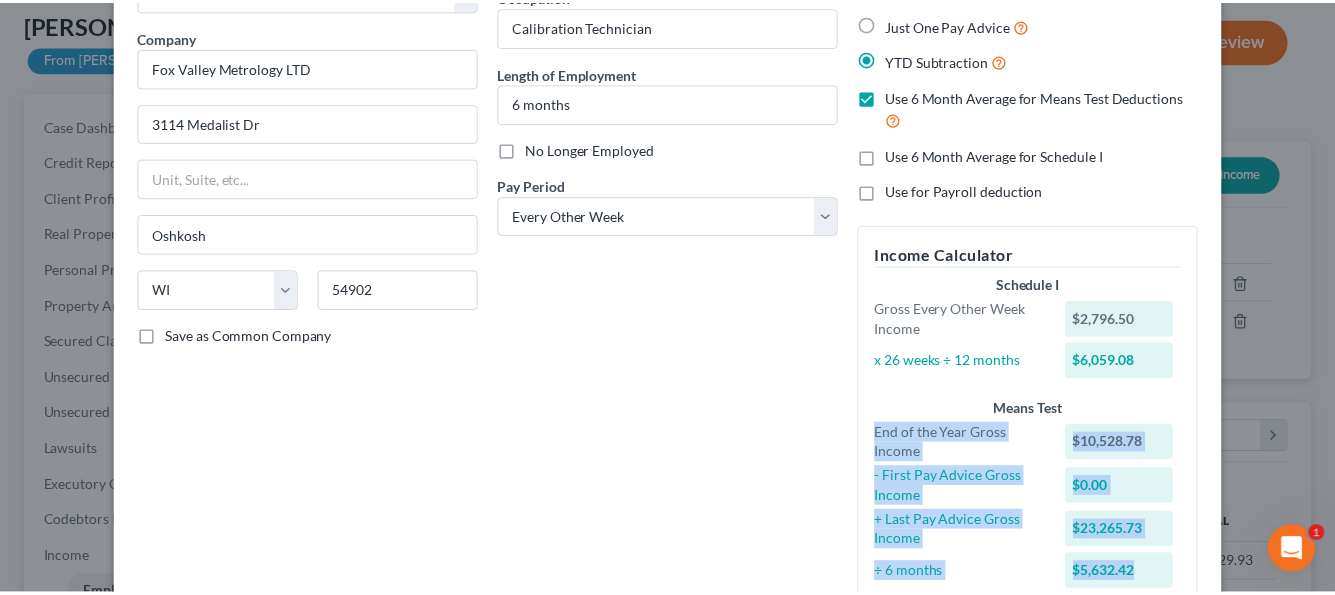scroll, scrollTop: 0, scrollLeft: 0, axis: both 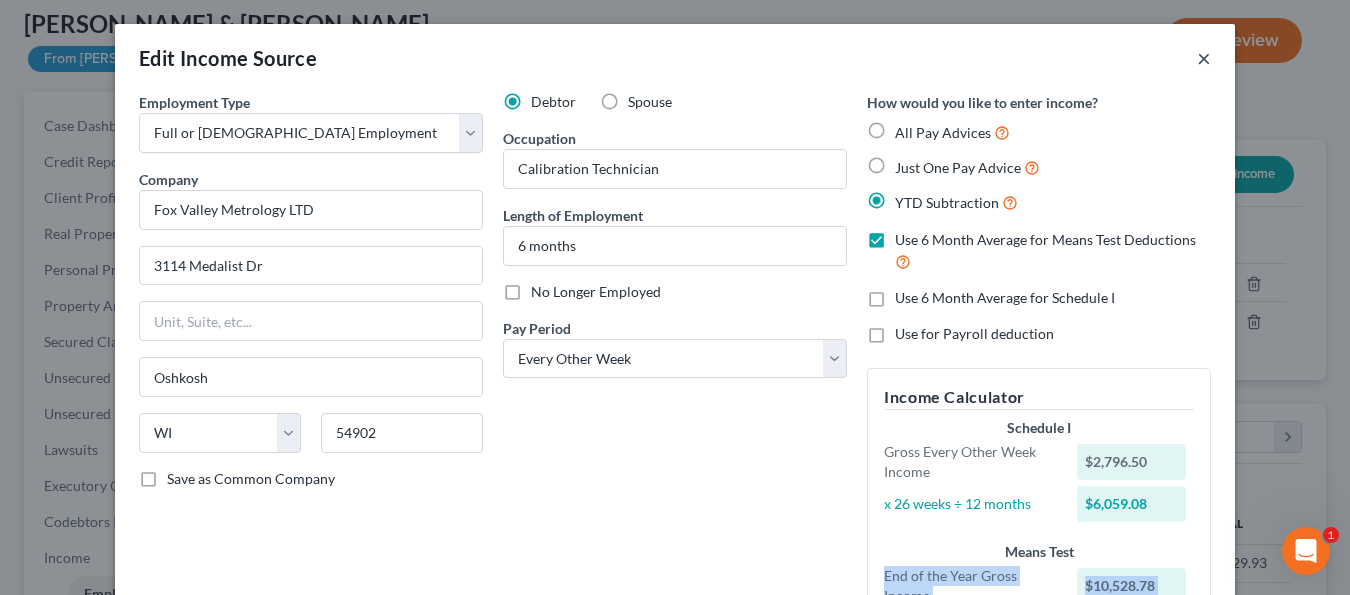 click on "×" at bounding box center (1204, 58) 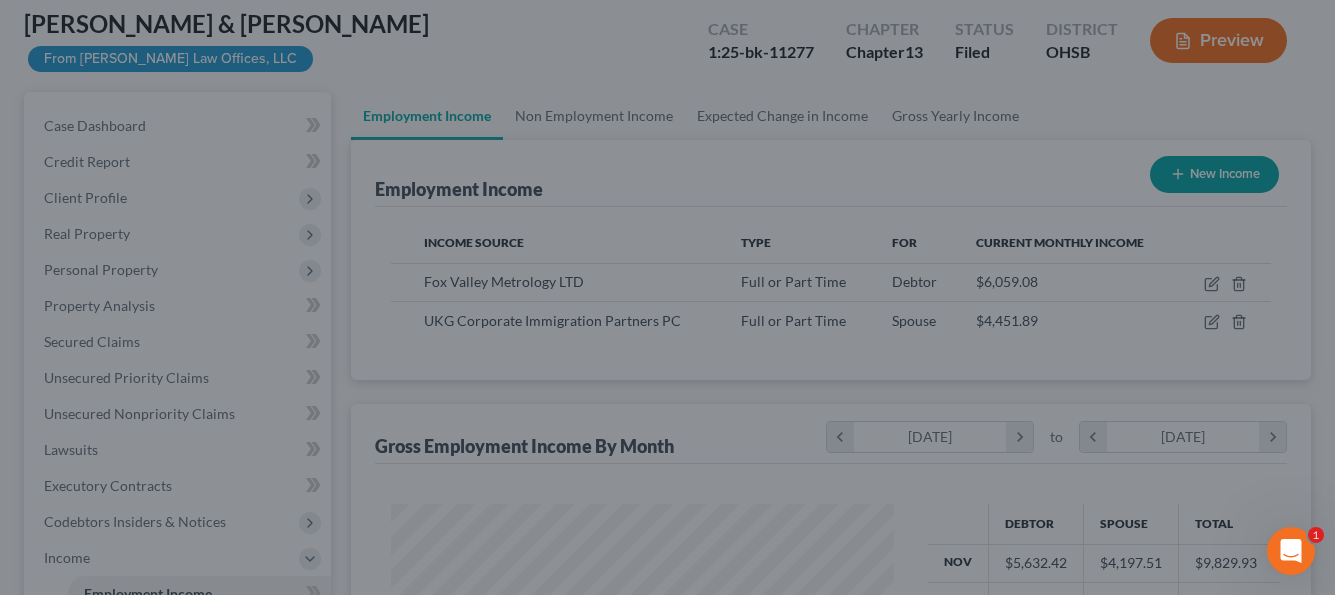 scroll, scrollTop: 359, scrollLeft: 537, axis: both 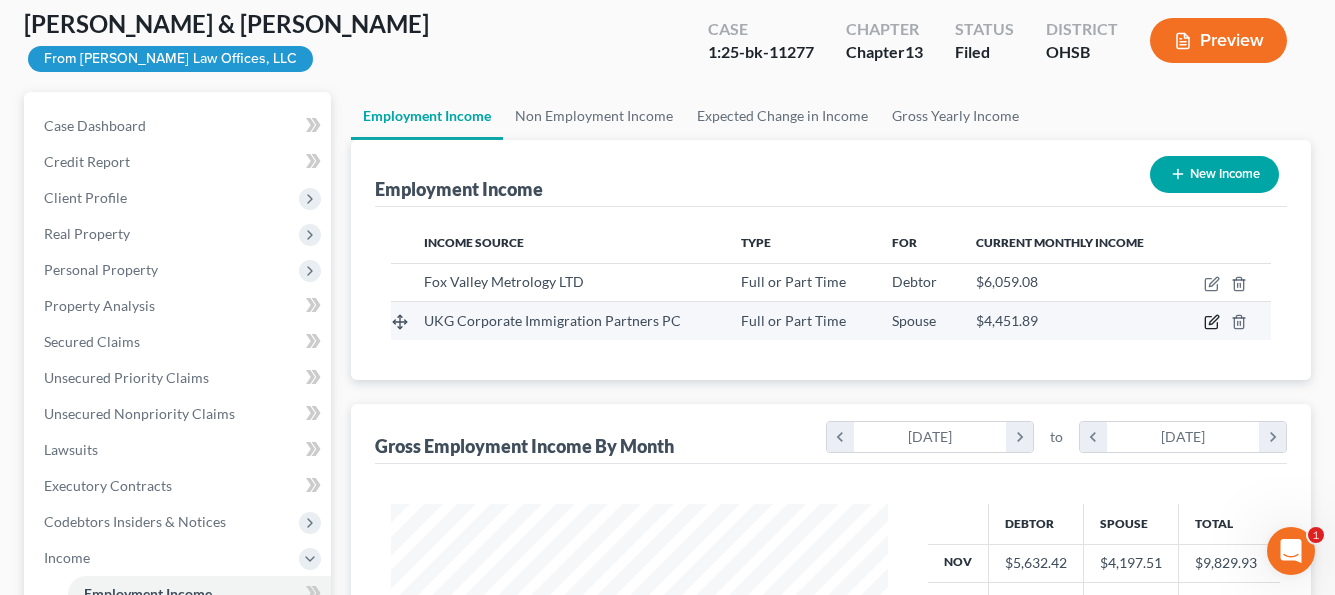 click 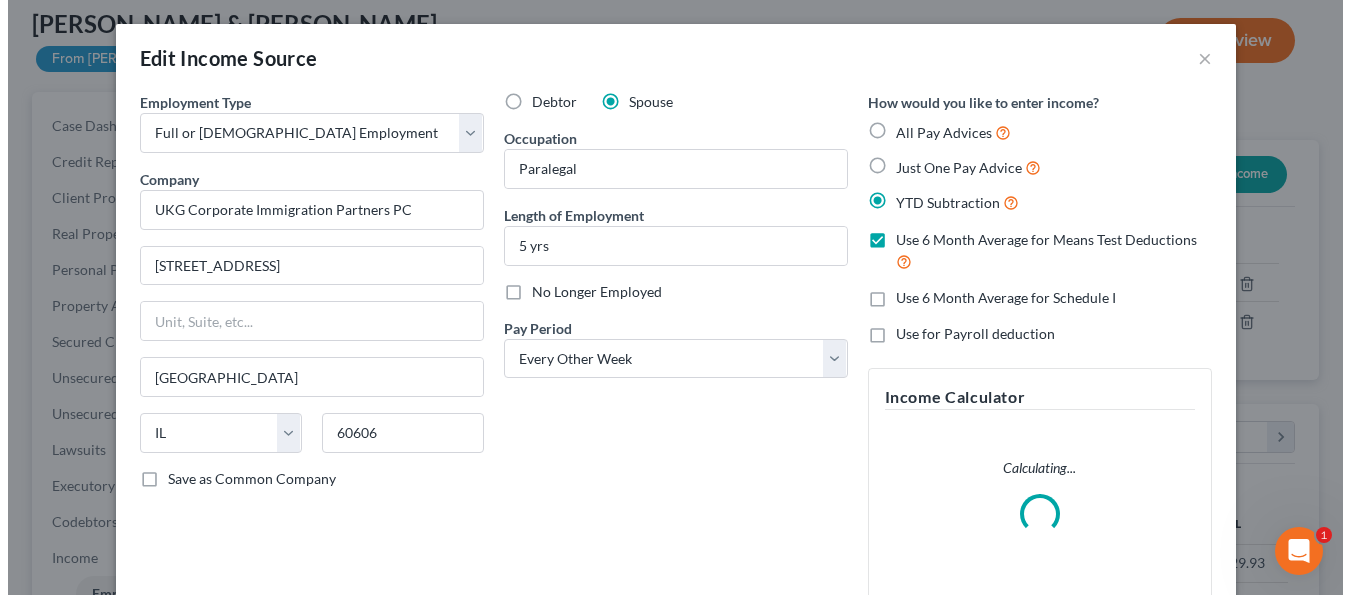 scroll, scrollTop: 999642, scrollLeft: 999457, axis: both 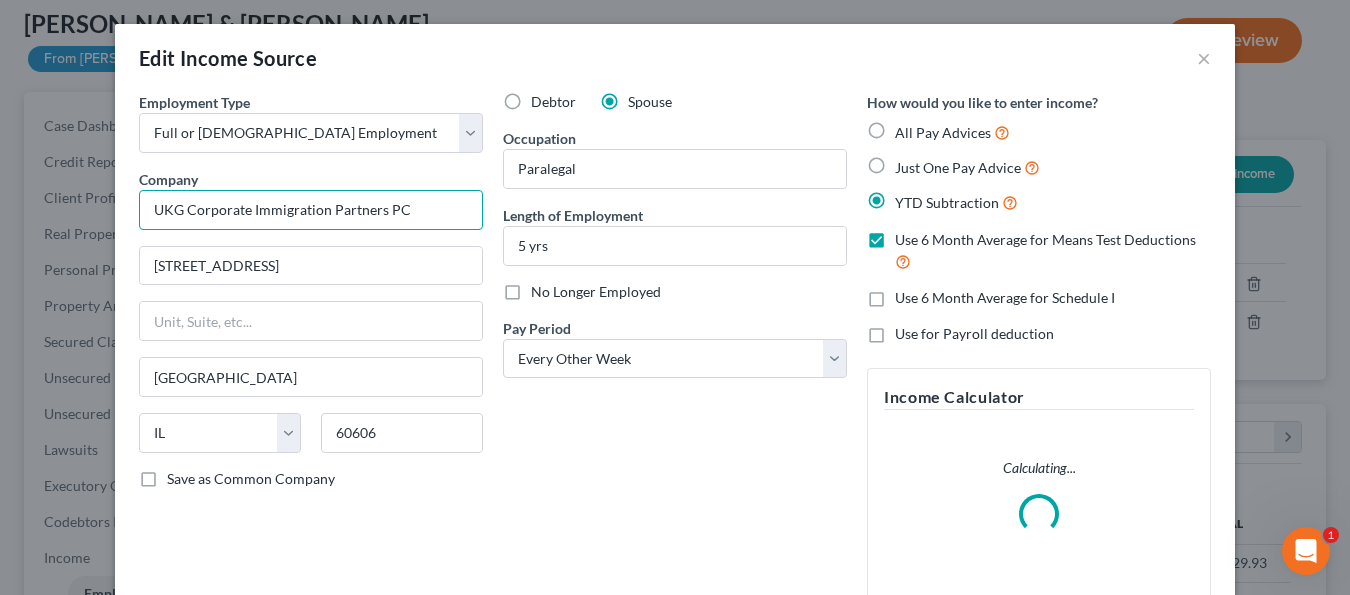 drag, startPoint x: 453, startPoint y: 221, endPoint x: 132, endPoint y: 237, distance: 321.3985 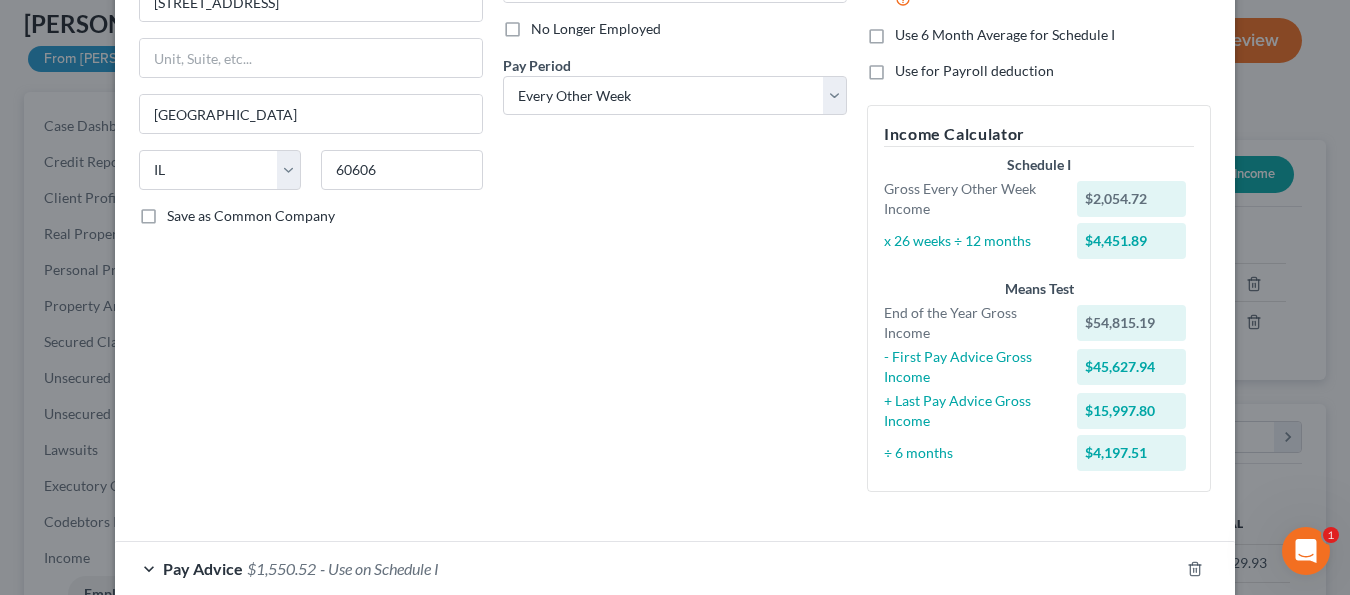 scroll, scrollTop: 300, scrollLeft: 0, axis: vertical 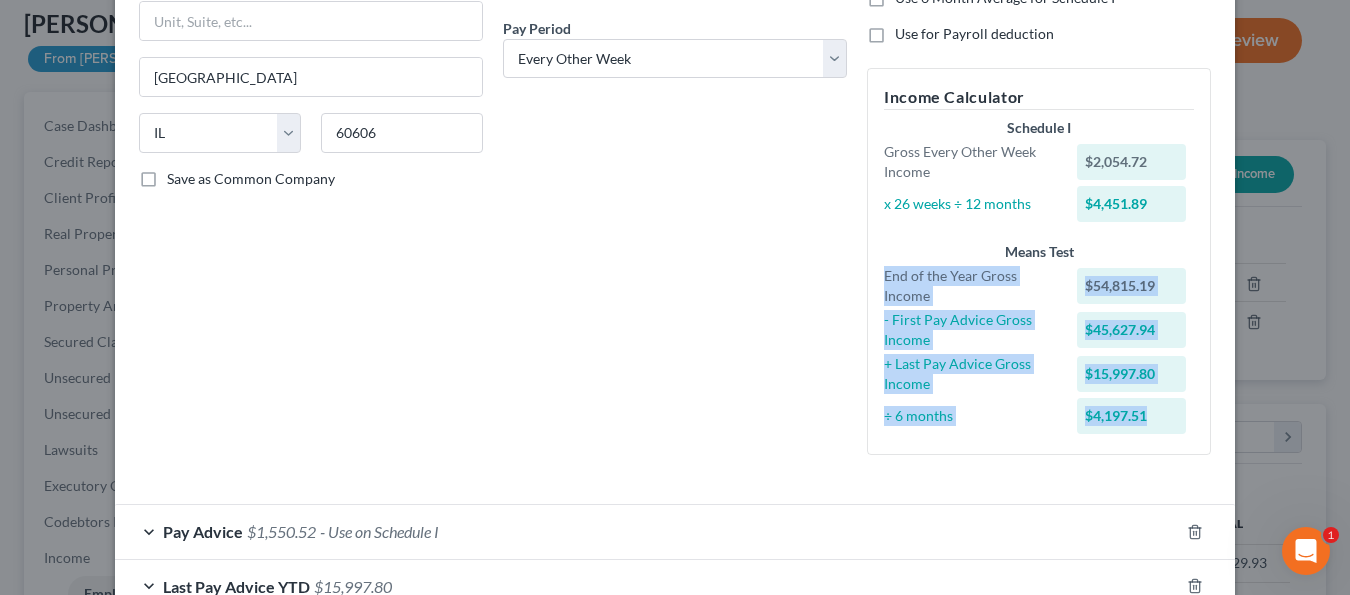 drag, startPoint x: 877, startPoint y: 278, endPoint x: 1160, endPoint y: 426, distance: 319.36343 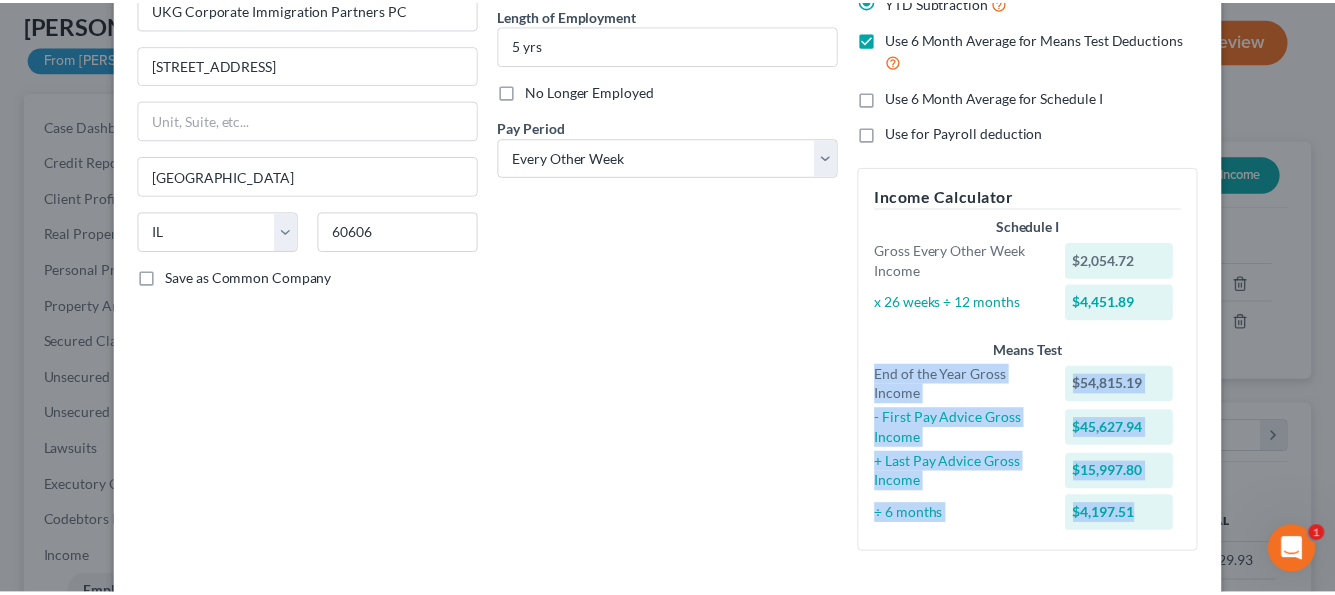 scroll, scrollTop: 537, scrollLeft: 0, axis: vertical 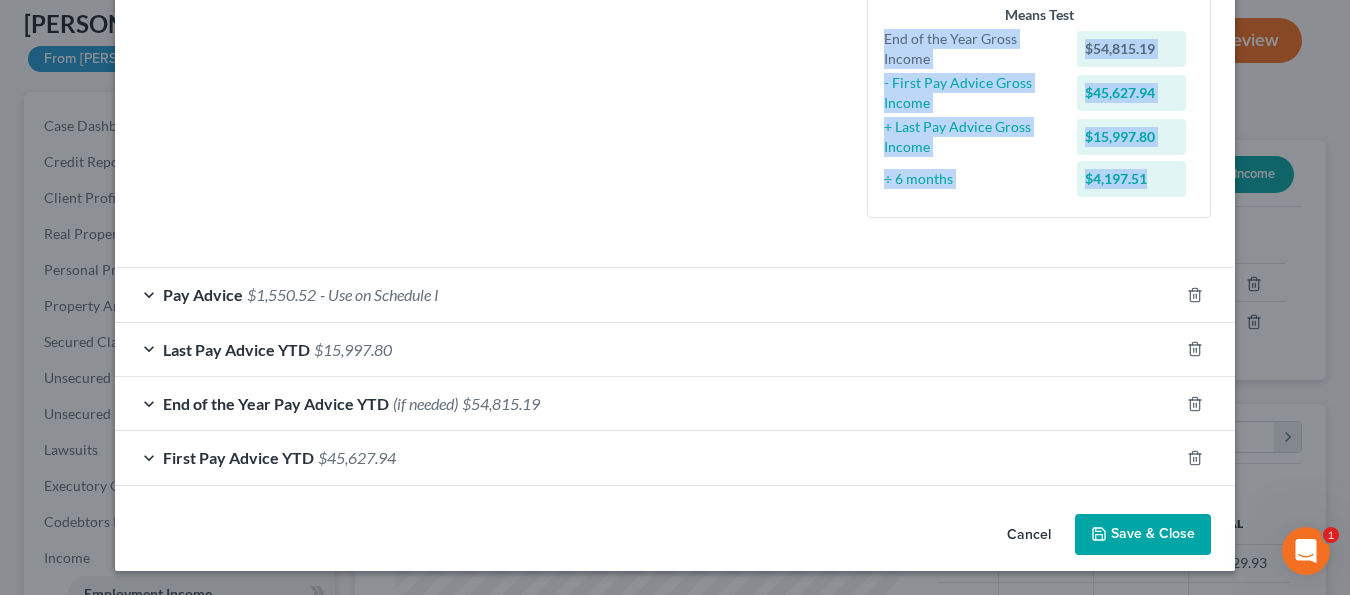 click on "Save & Close" at bounding box center [1143, 535] 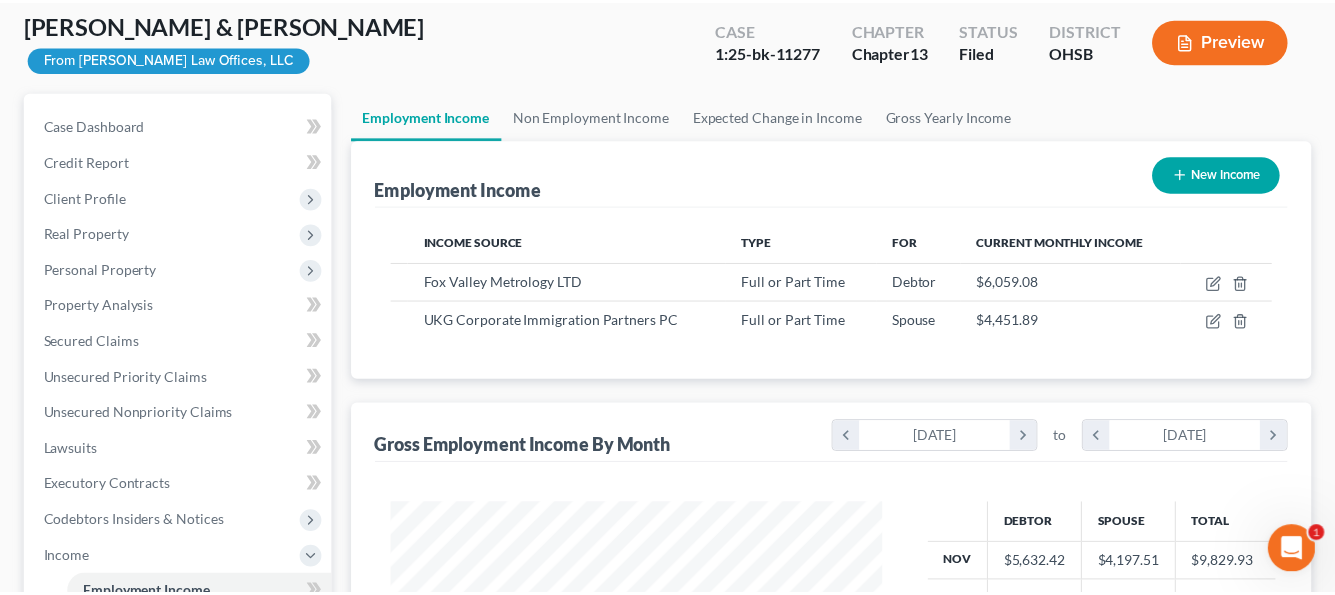 scroll, scrollTop: 359, scrollLeft: 537, axis: both 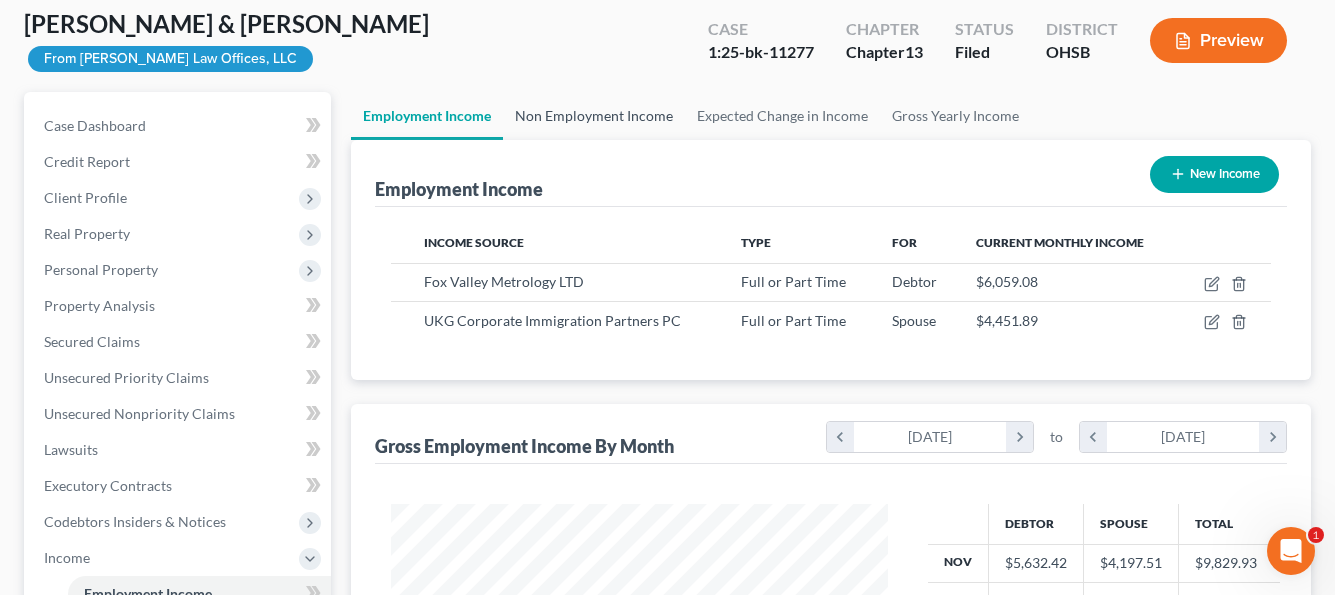 click on "Non Employment Income" at bounding box center (594, 116) 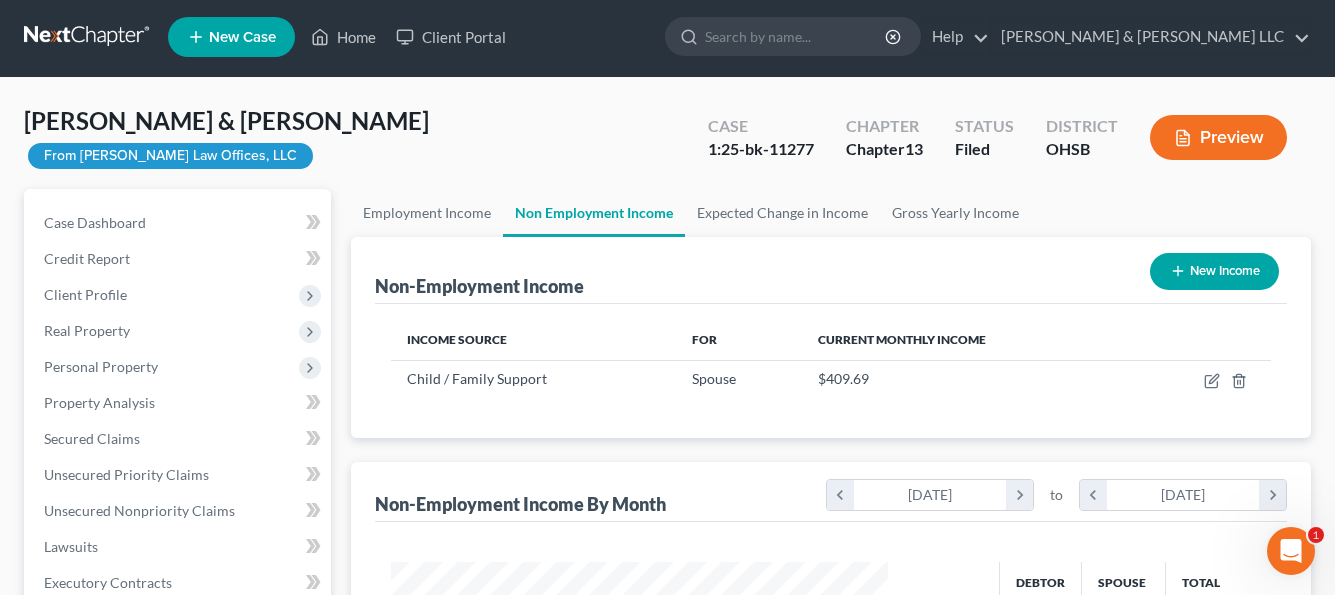 scroll, scrollTop: 0, scrollLeft: 0, axis: both 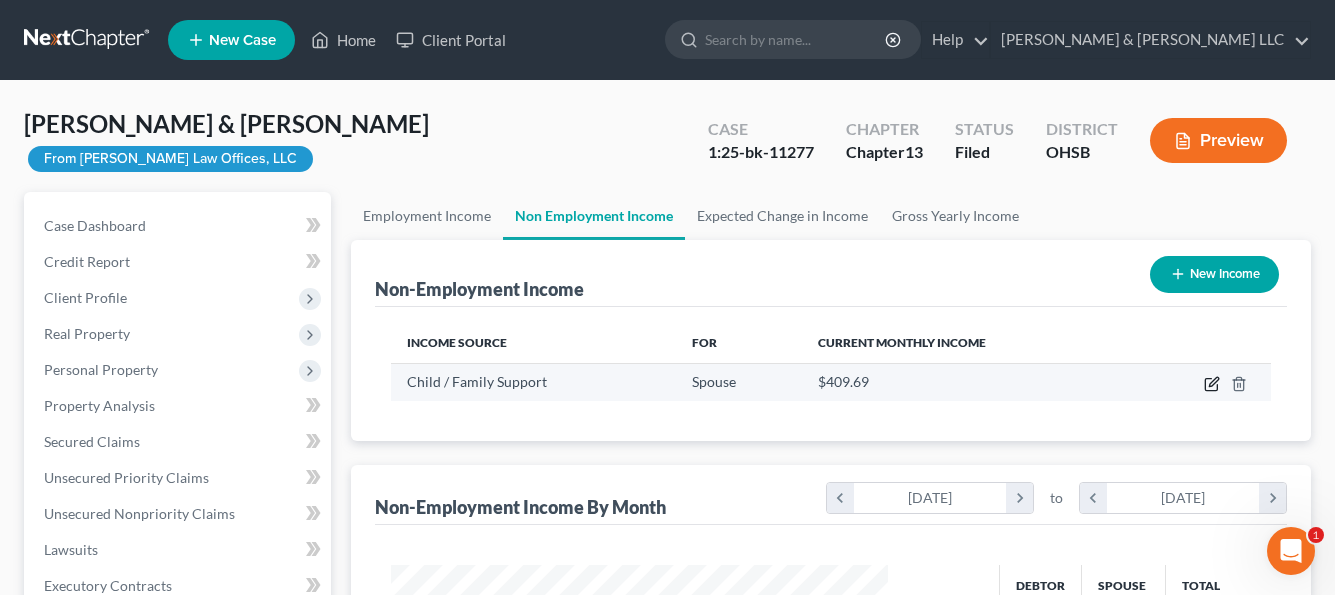 click 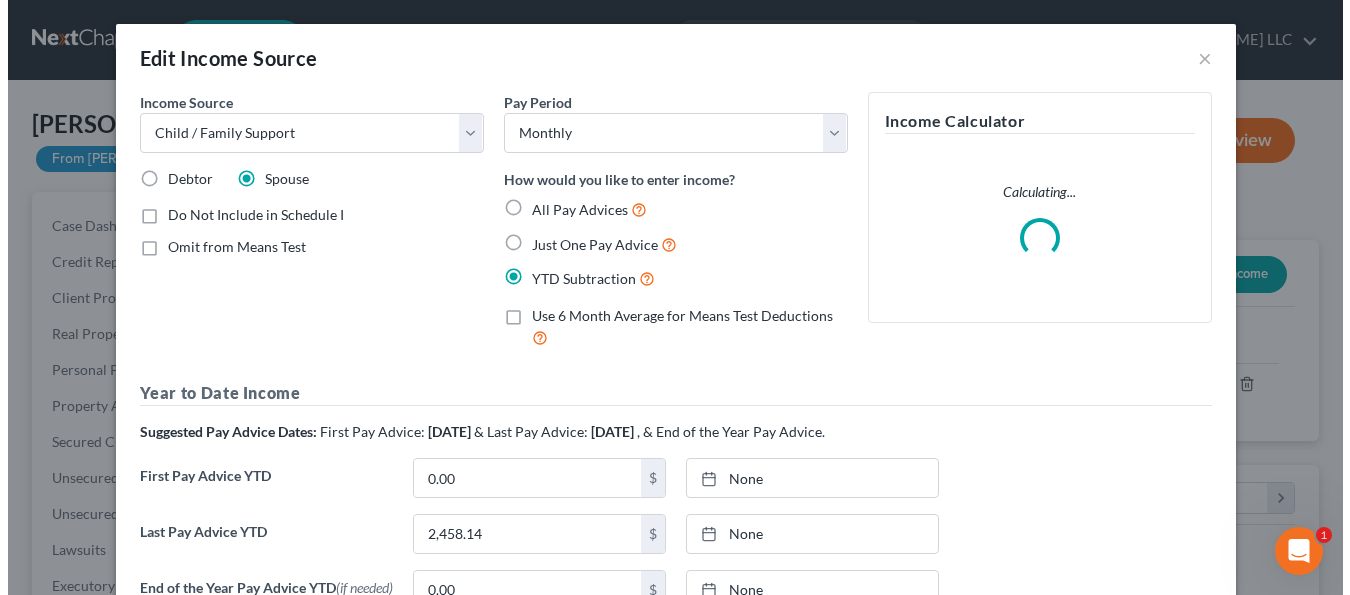scroll, scrollTop: 999642, scrollLeft: 999457, axis: both 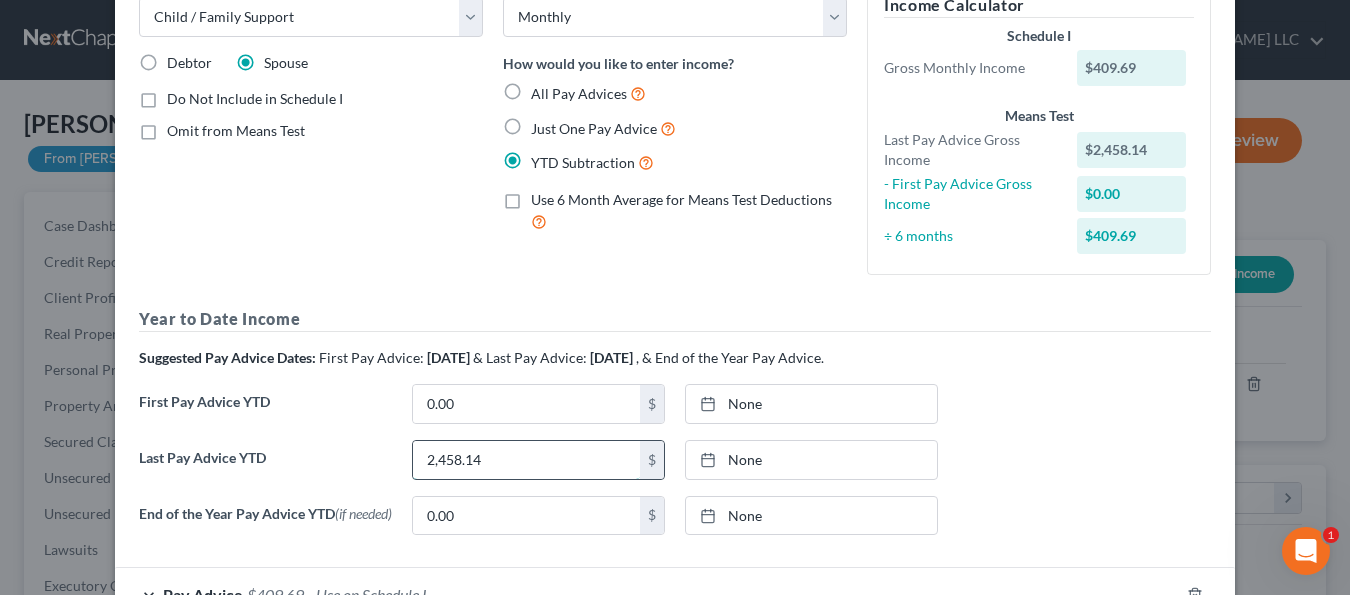 click on "2,458.14" at bounding box center (526, 460) 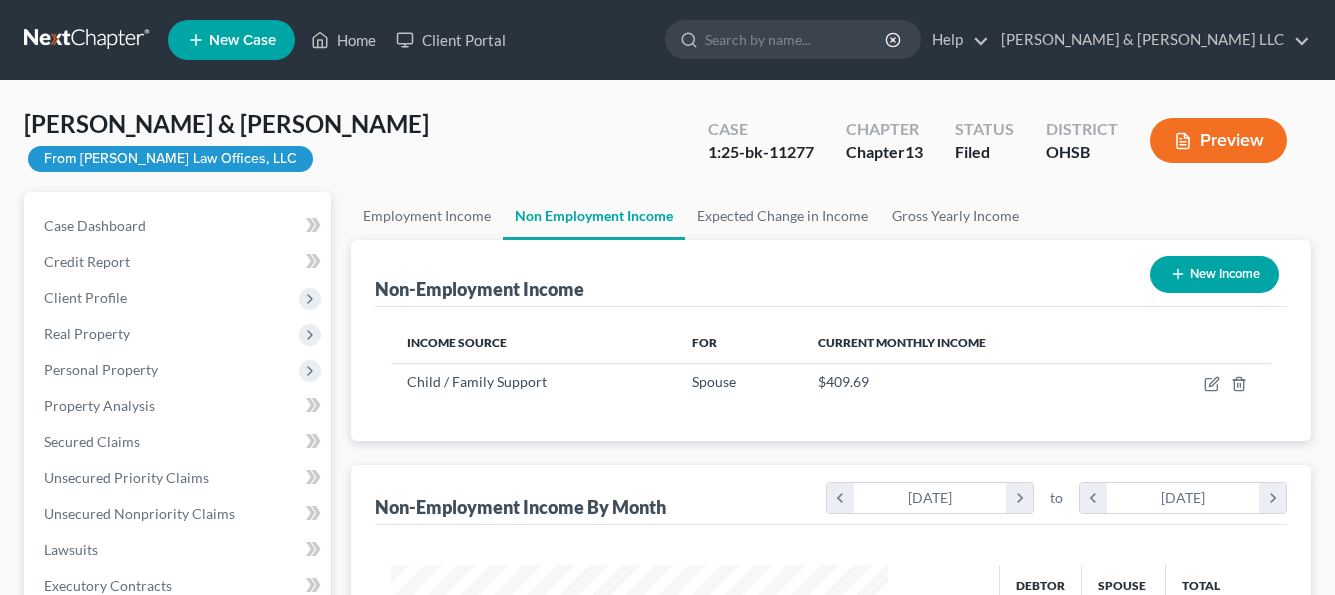 scroll, scrollTop: 0, scrollLeft: 0, axis: both 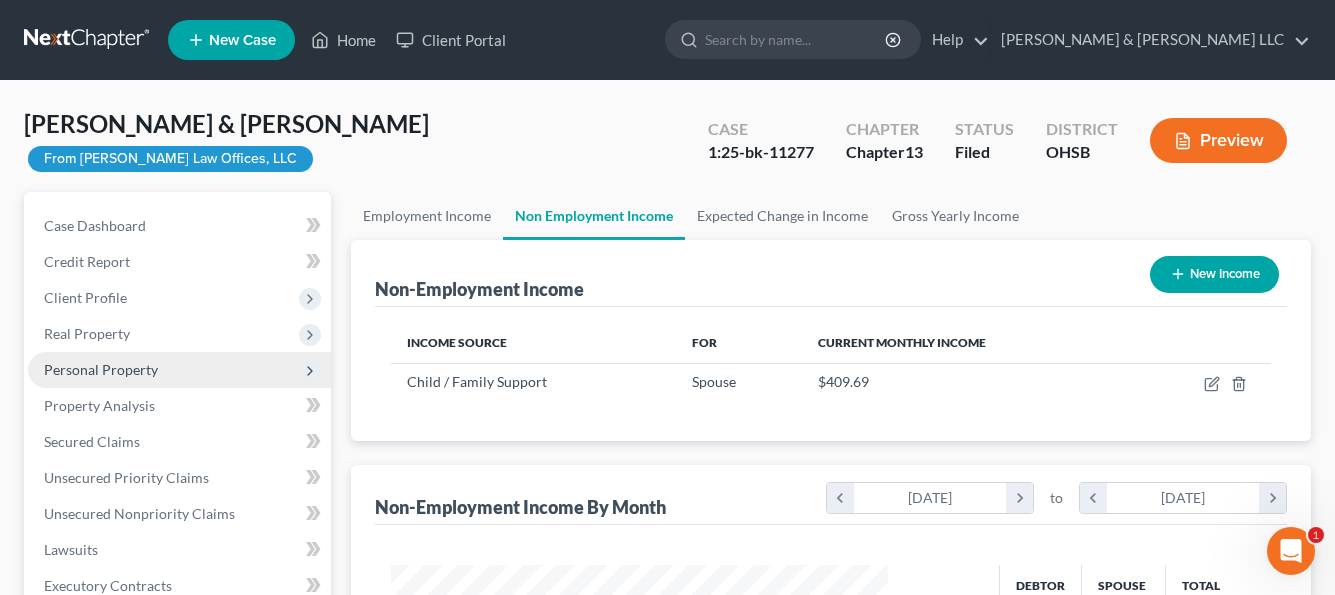click on "Personal Property" at bounding box center (101, 369) 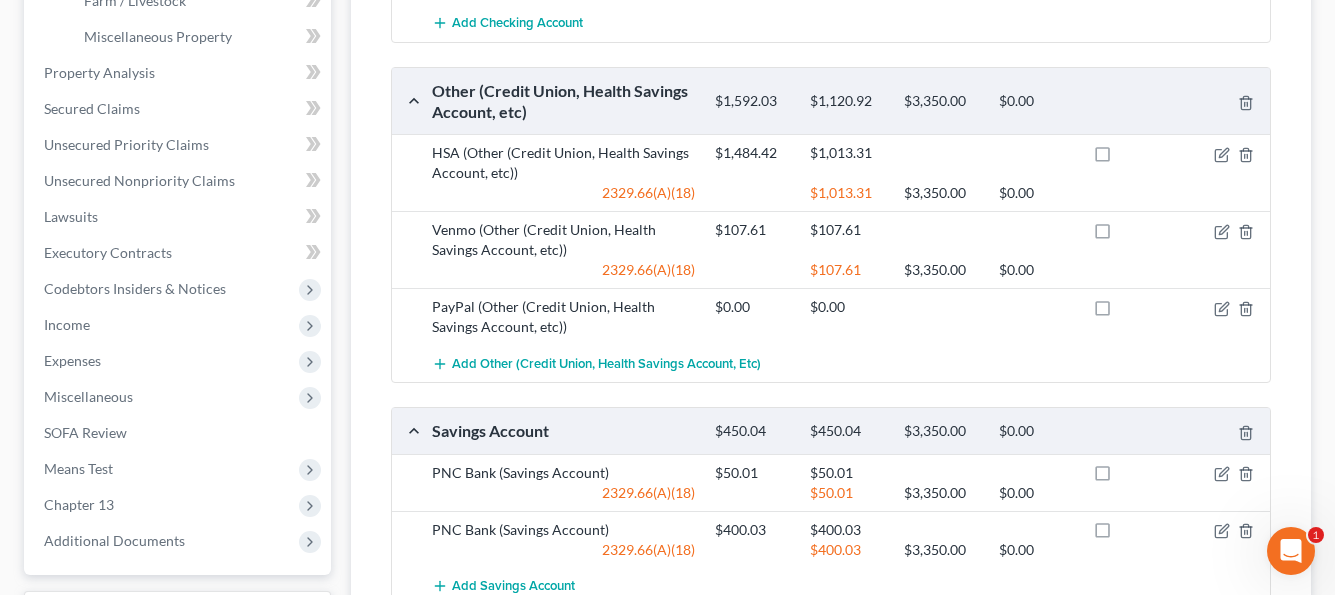 scroll, scrollTop: 692, scrollLeft: 0, axis: vertical 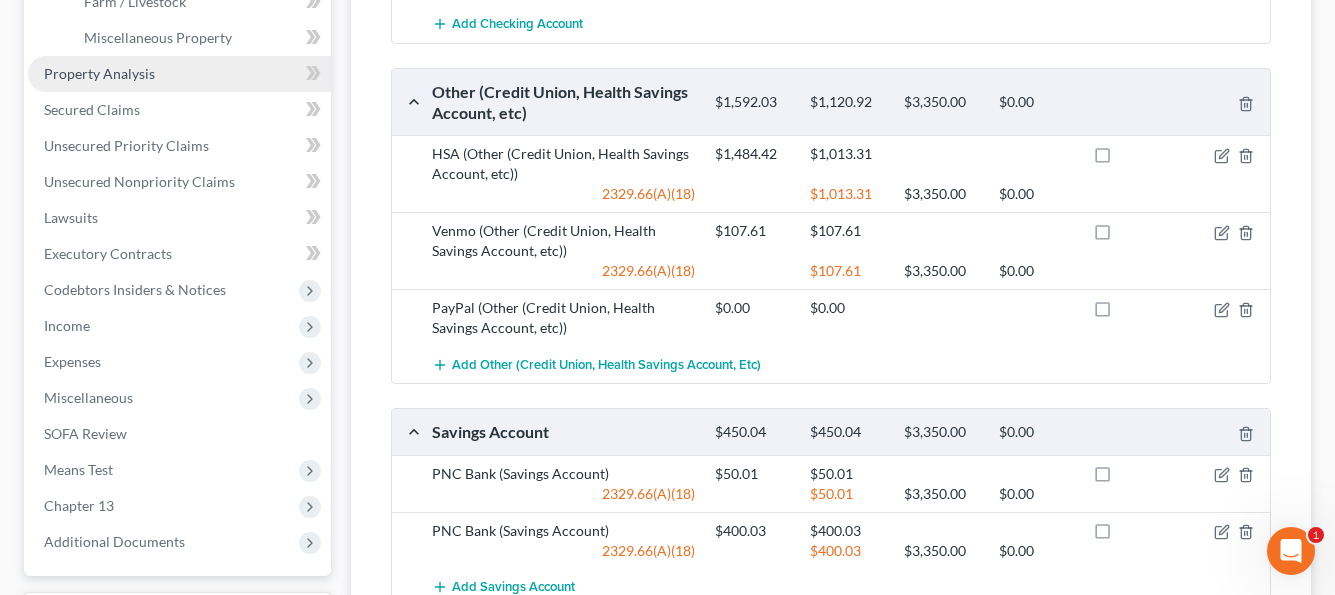 click on "Property Analysis" at bounding box center [99, 73] 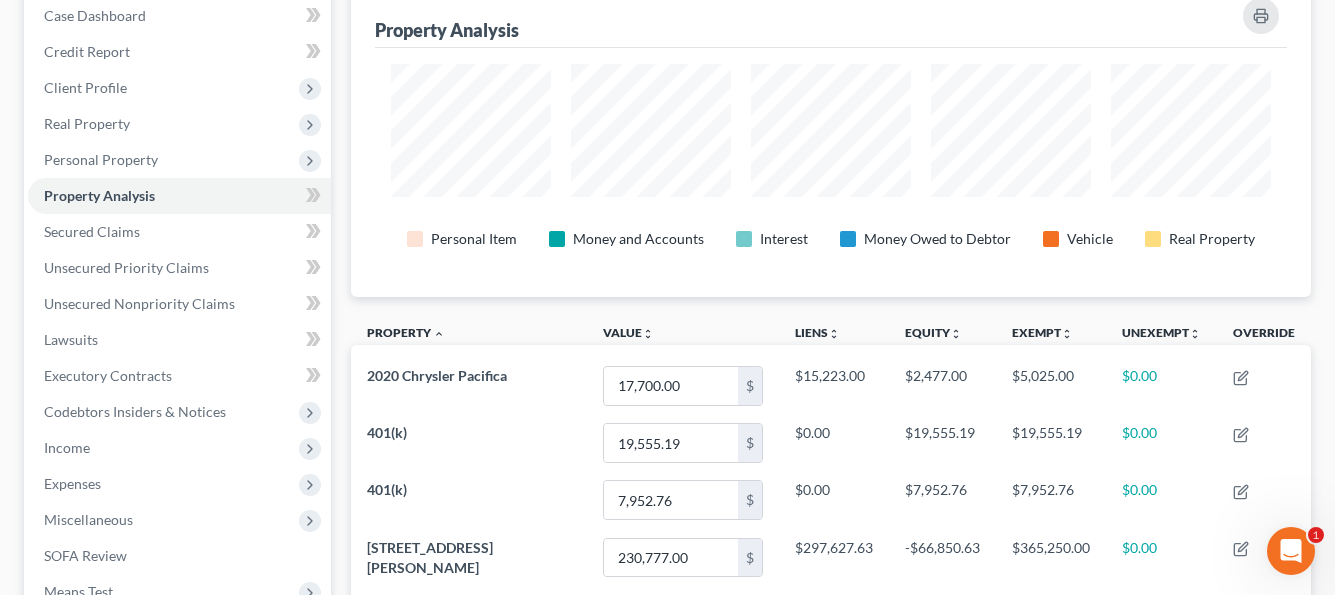 scroll, scrollTop: 0, scrollLeft: 0, axis: both 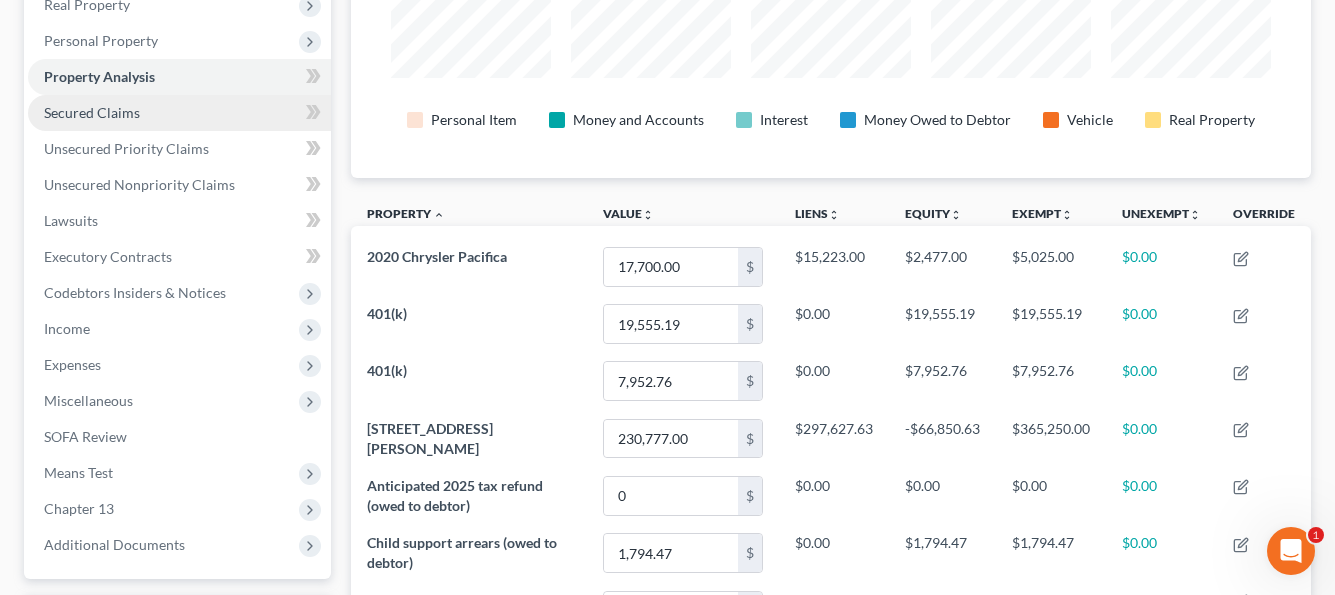click on "Secured Claims" at bounding box center (92, 112) 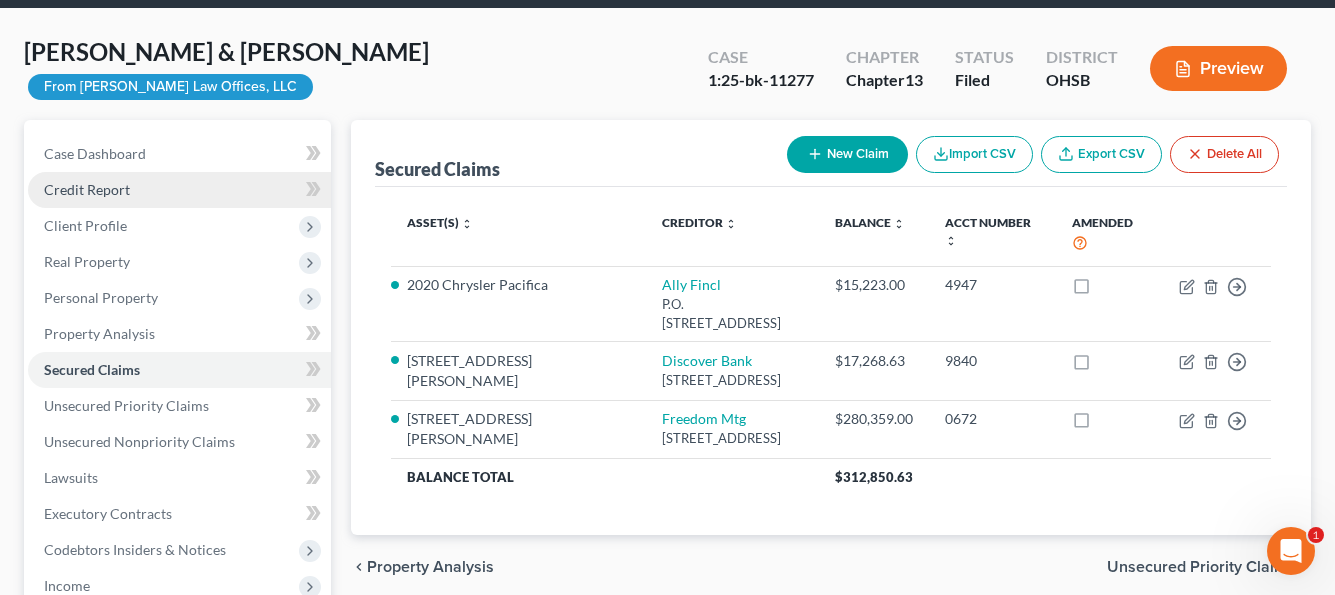 scroll, scrollTop: 200, scrollLeft: 0, axis: vertical 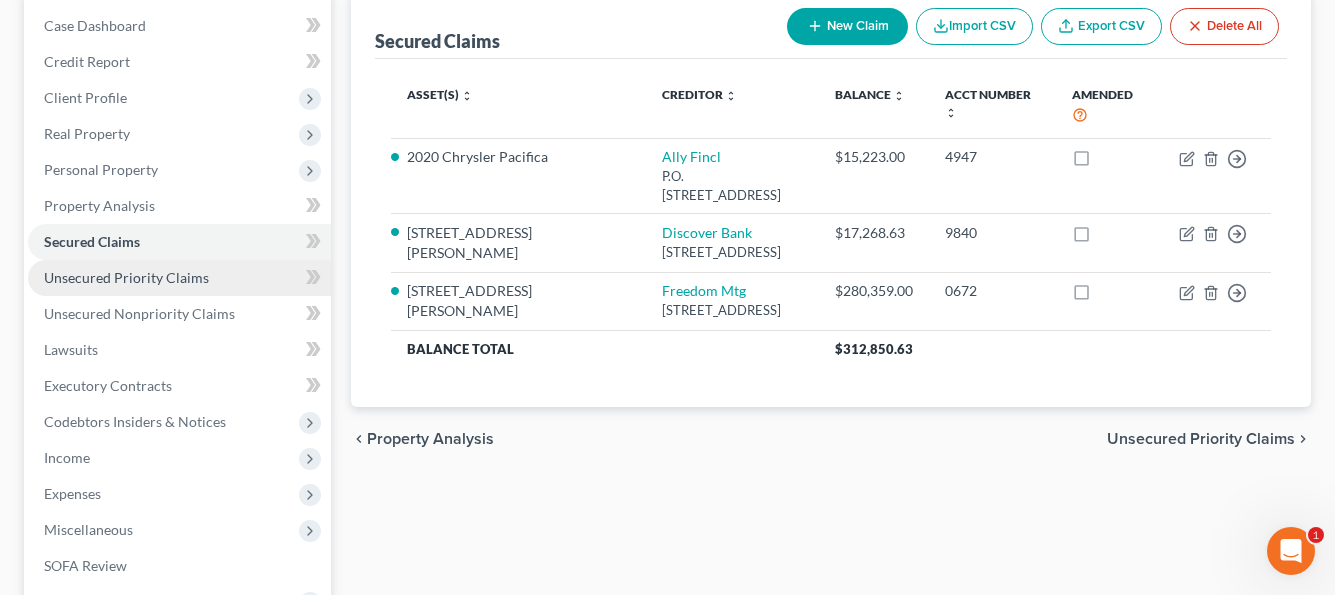 click on "Unsecured Priority Claims" at bounding box center [126, 277] 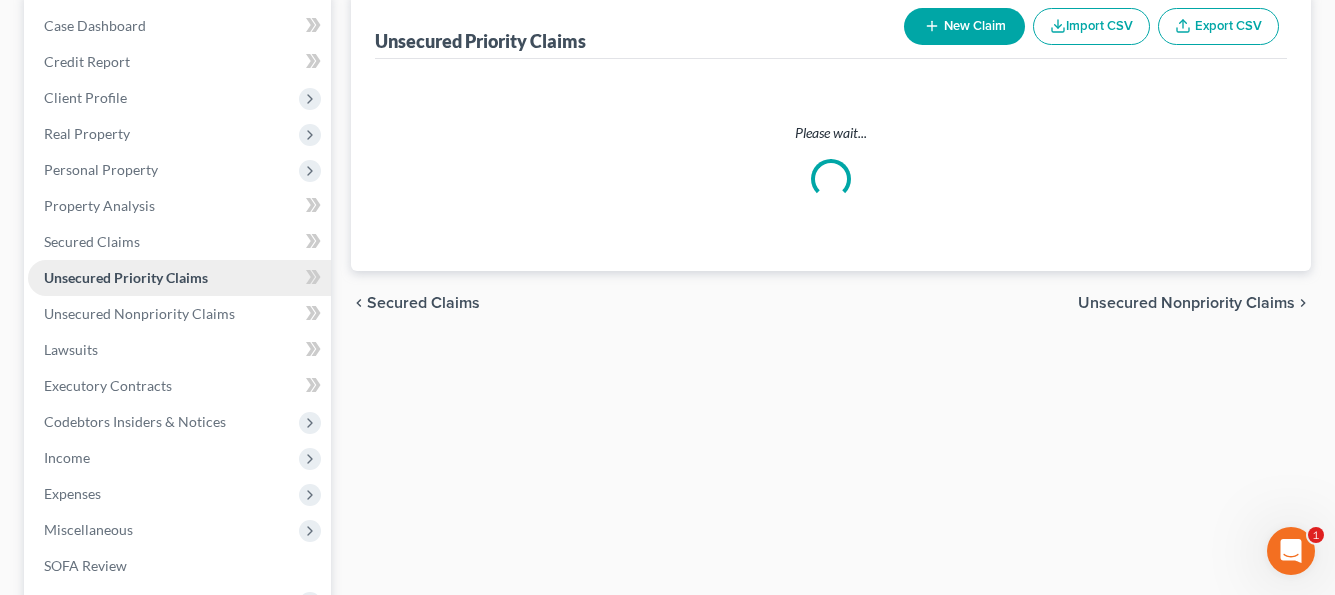 scroll, scrollTop: 0, scrollLeft: 0, axis: both 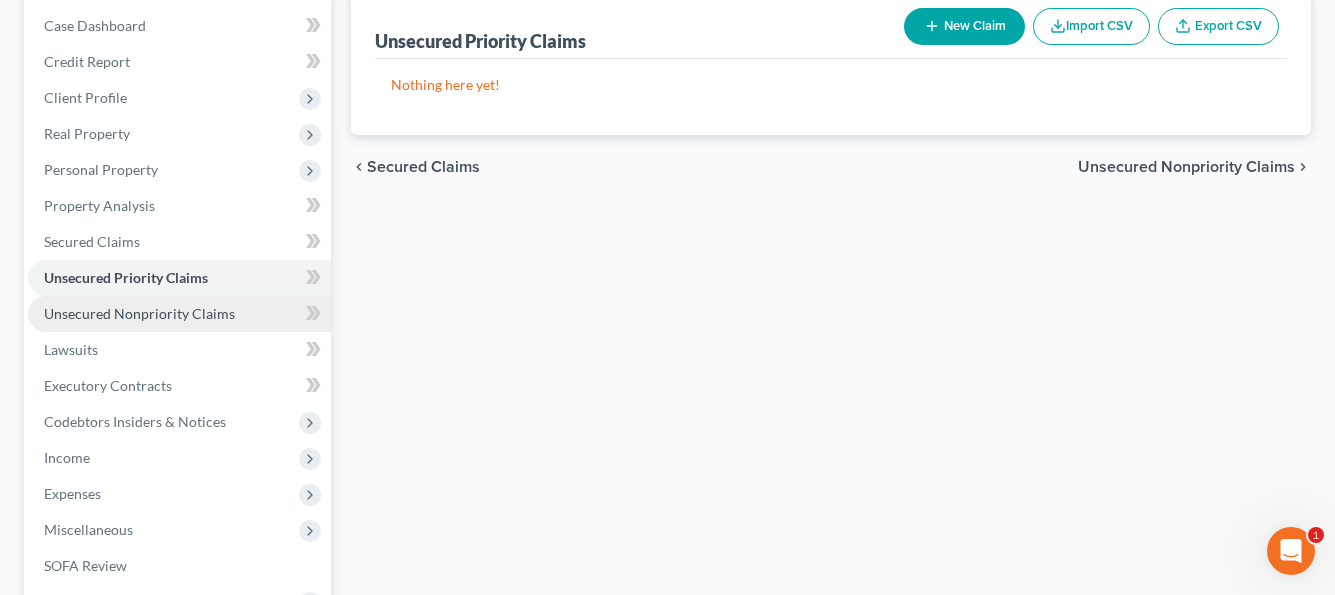 click on "Unsecured Nonpriority Claims" at bounding box center [139, 313] 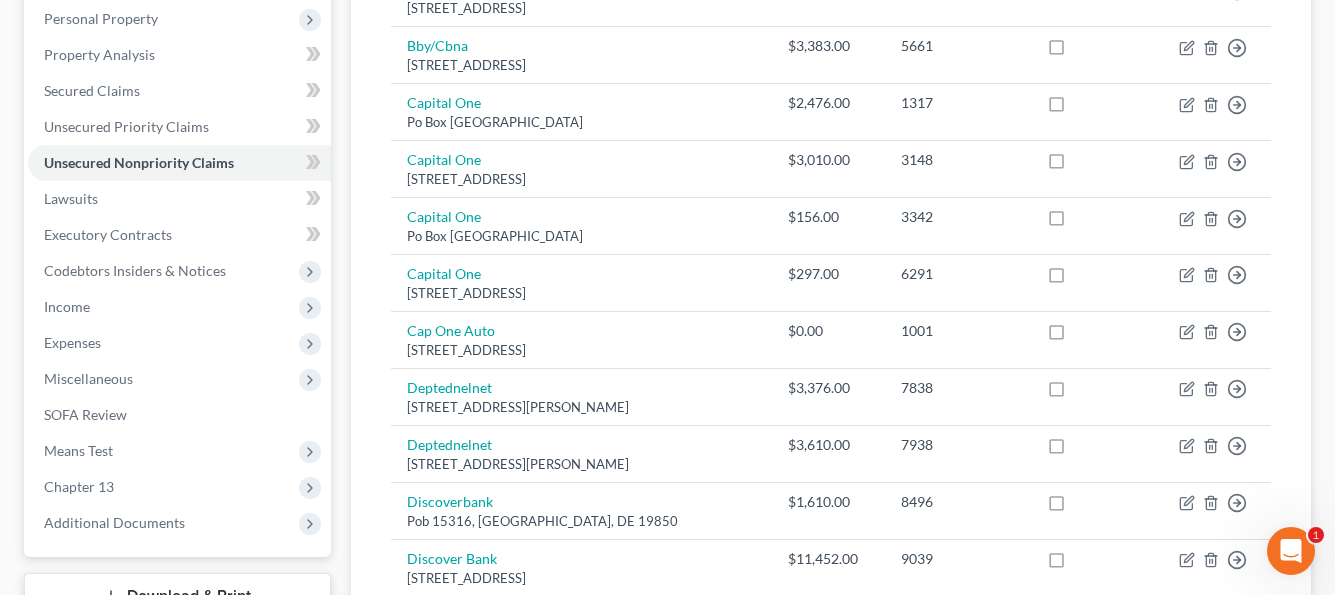 scroll, scrollTop: 225, scrollLeft: 0, axis: vertical 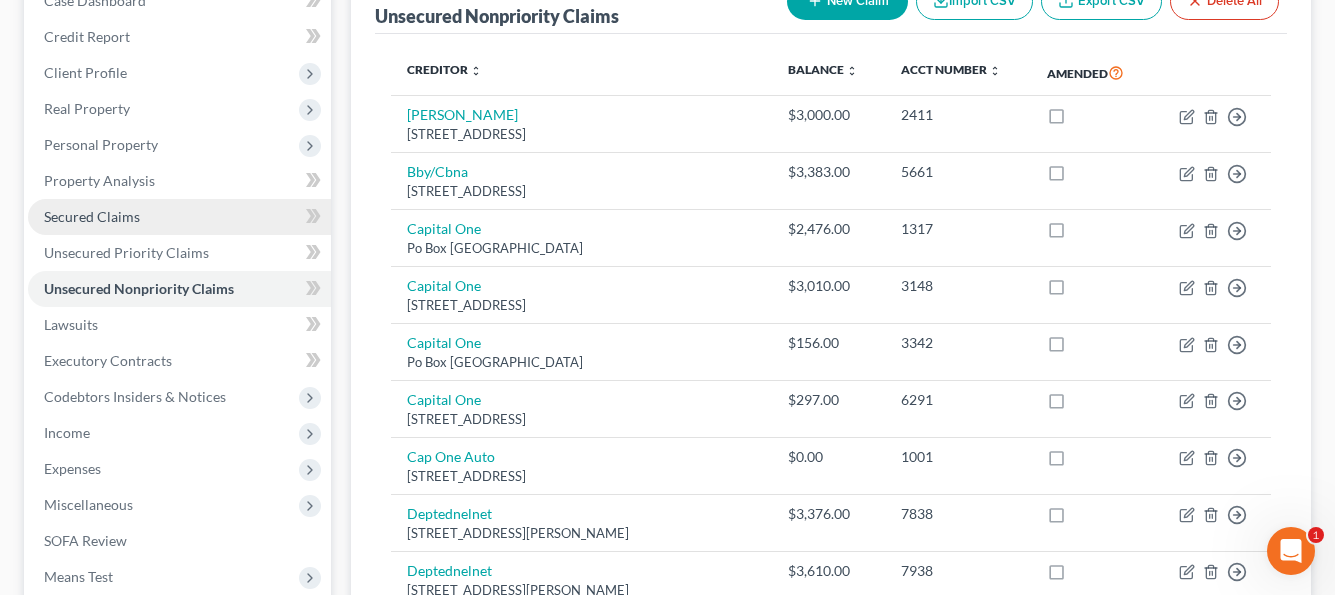 drag, startPoint x: 123, startPoint y: 216, endPoint x: 171, endPoint y: 226, distance: 49.0306 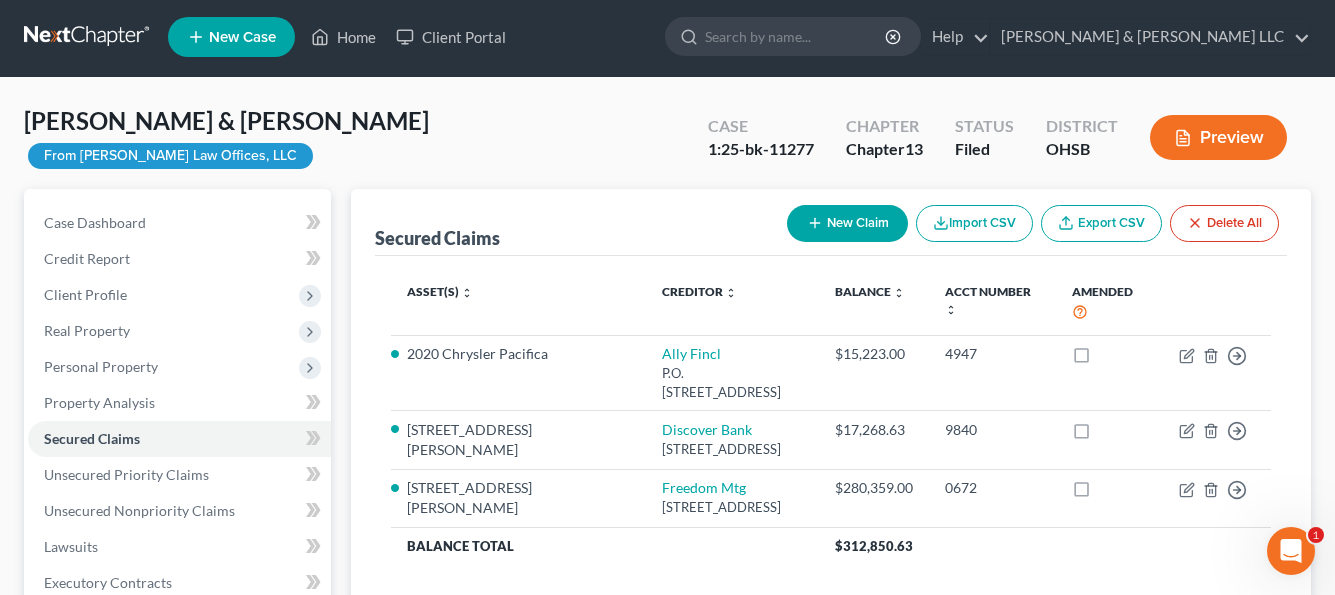 scroll, scrollTop: 0, scrollLeft: 0, axis: both 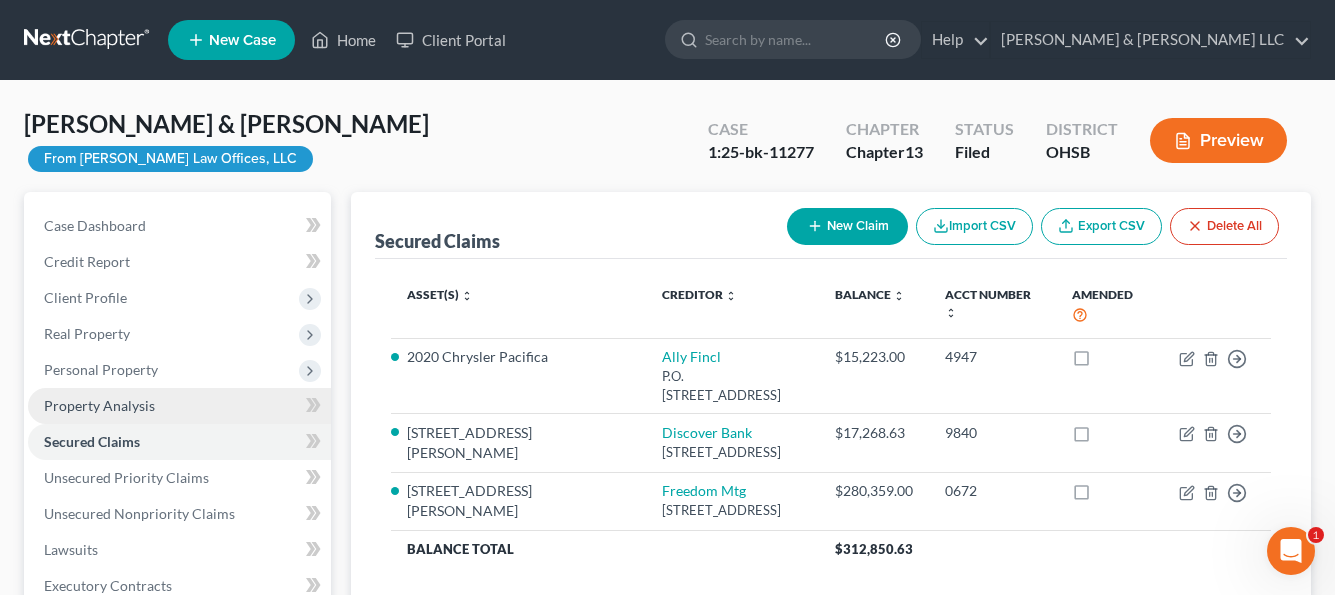 click on "Property Analysis" at bounding box center (99, 405) 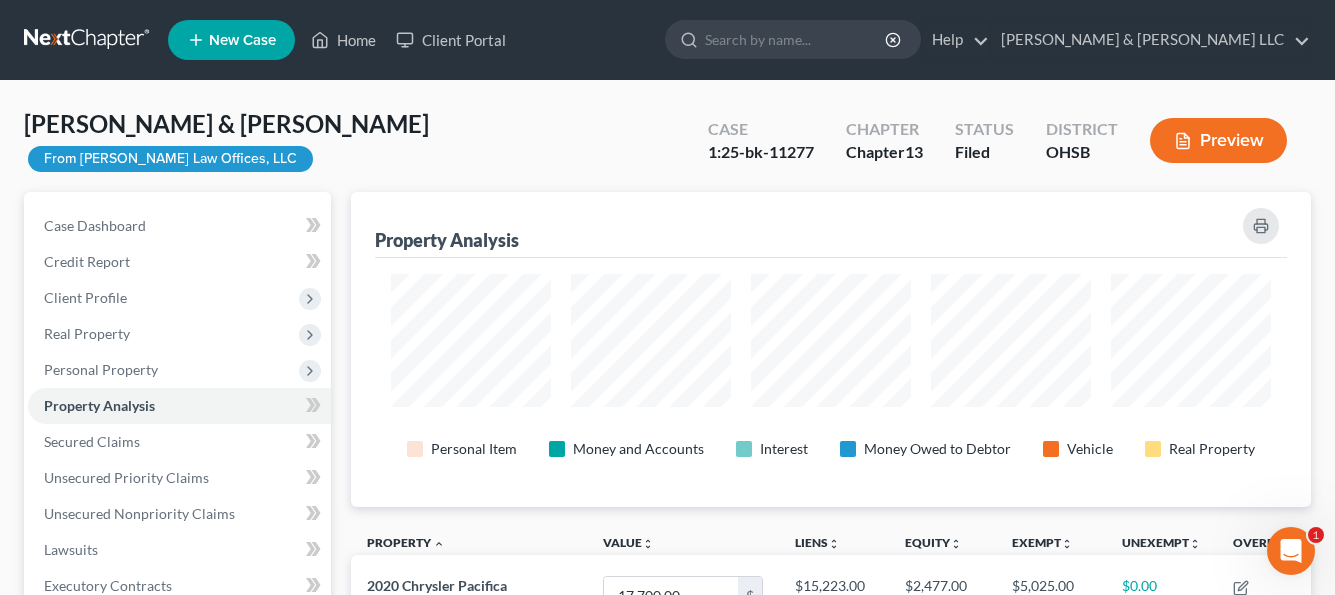 scroll, scrollTop: 999685, scrollLeft: 999040, axis: both 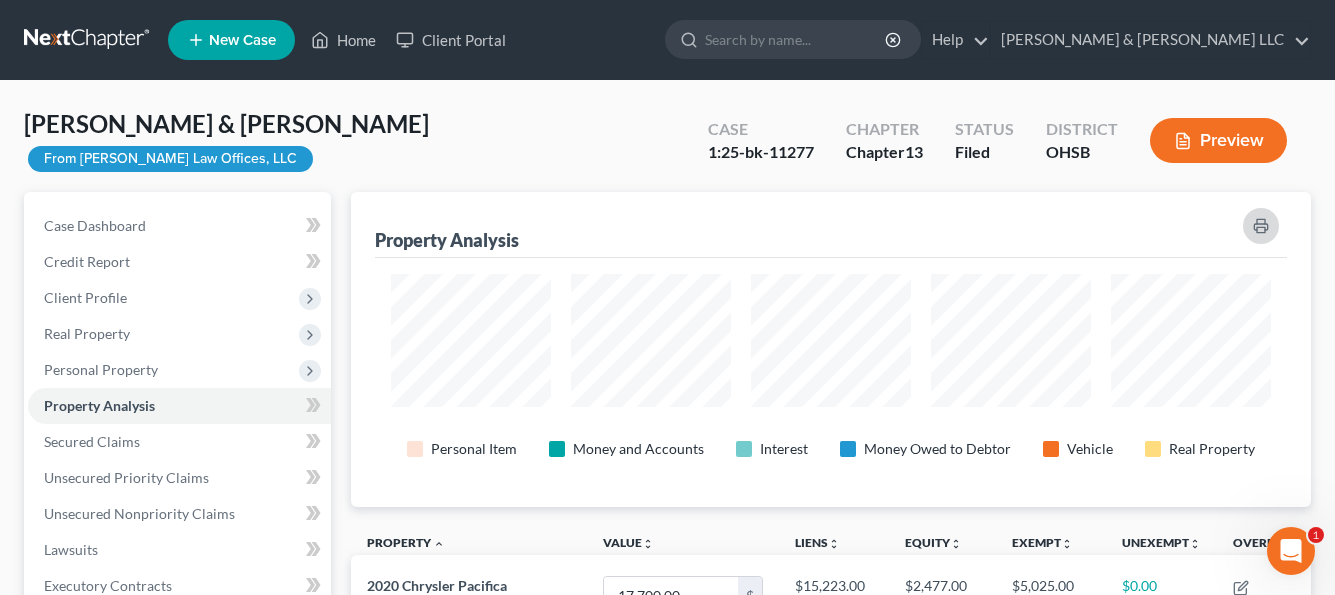 click 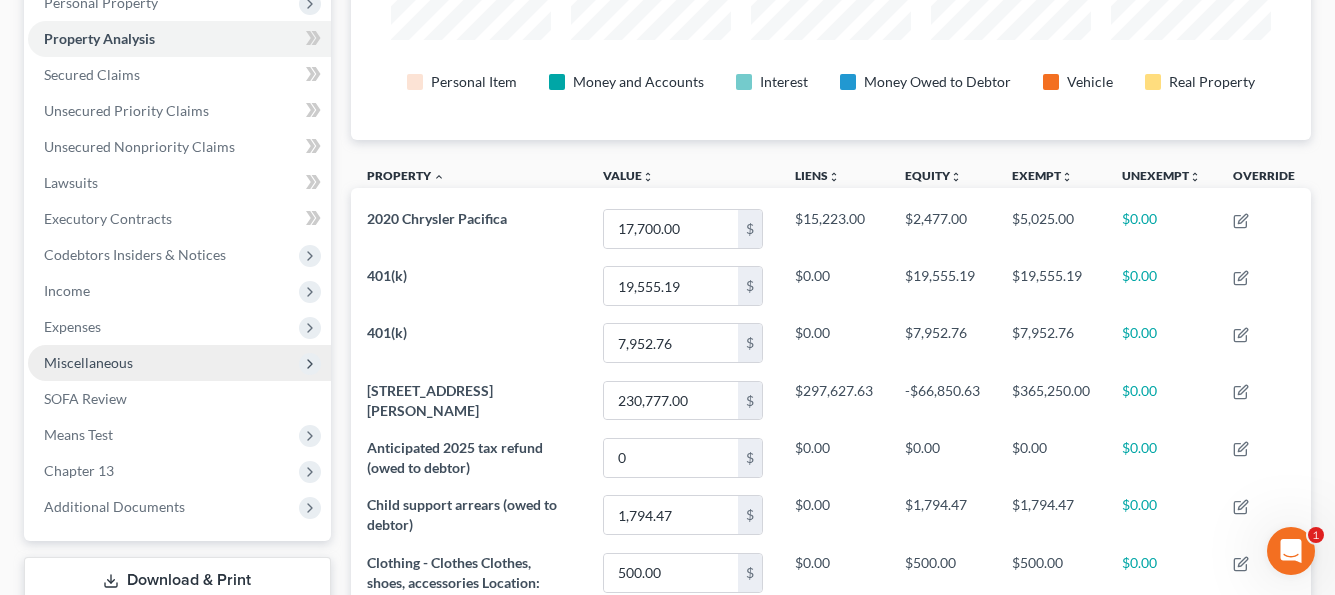 scroll, scrollTop: 800, scrollLeft: 0, axis: vertical 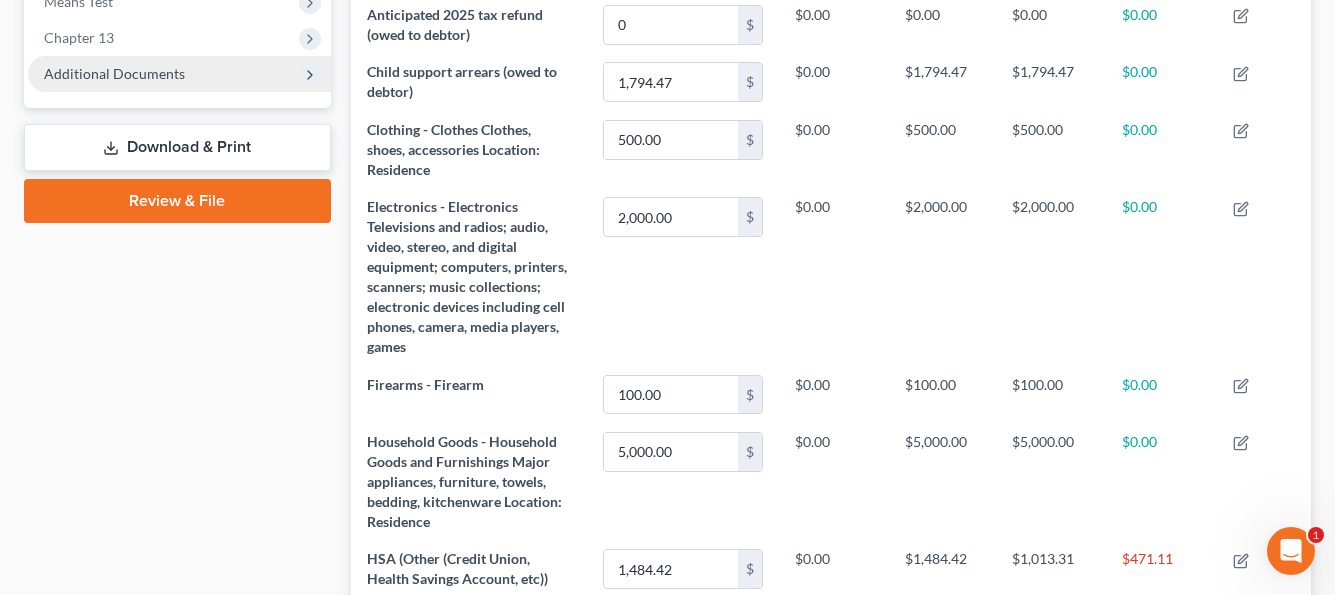 click on "Additional Documents" at bounding box center [114, 73] 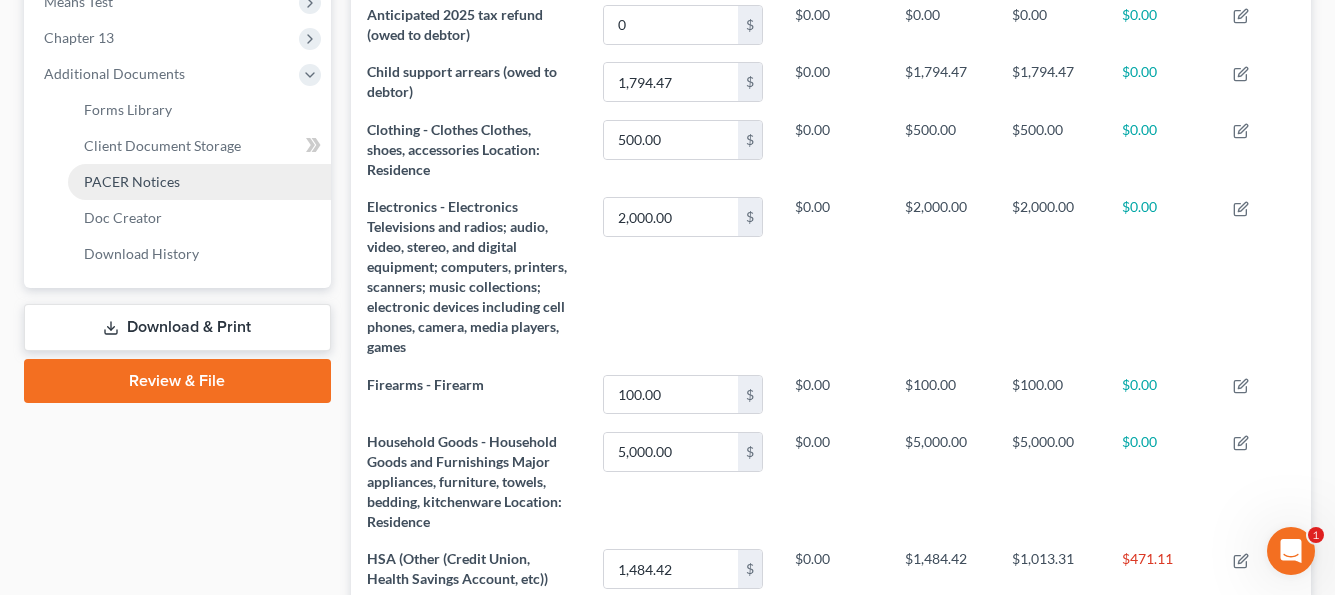 click on "PACER Notices" at bounding box center [132, 181] 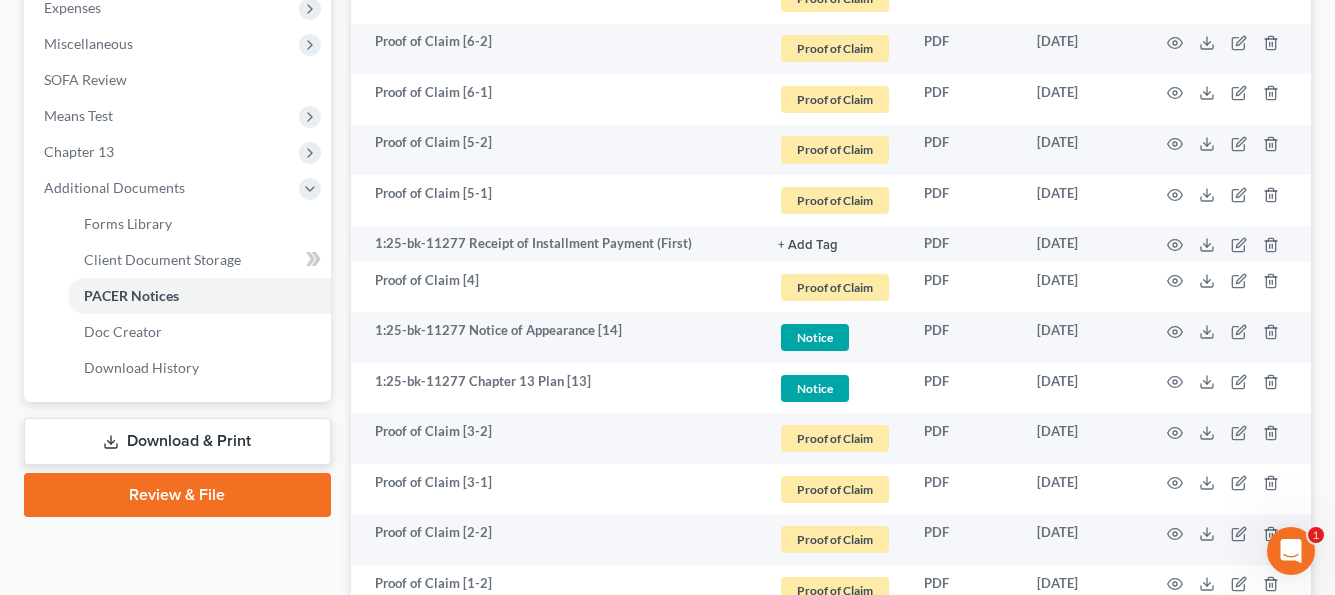 scroll, scrollTop: 700, scrollLeft: 0, axis: vertical 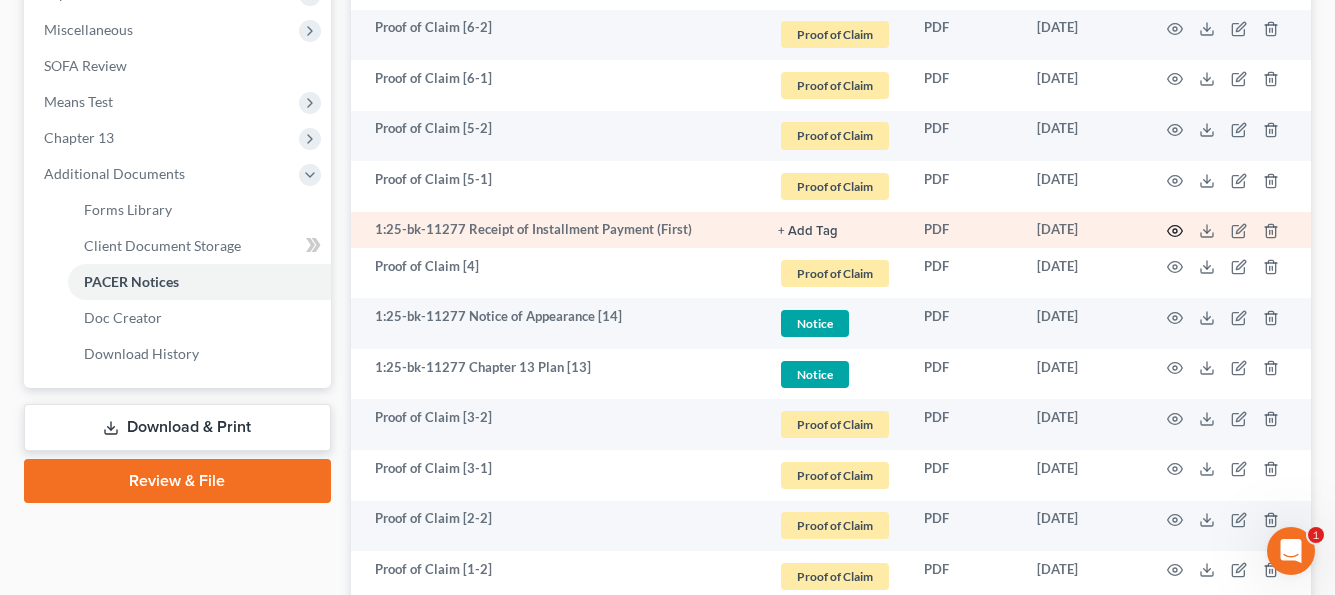 click 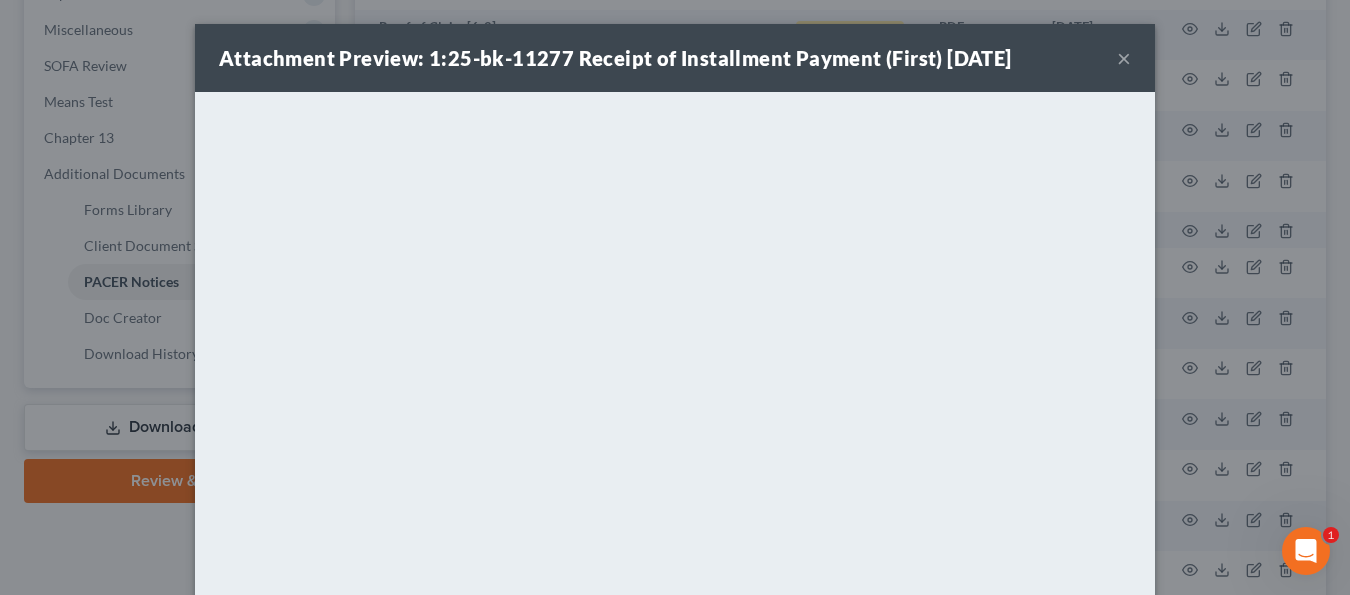 click on "×" at bounding box center (1124, 58) 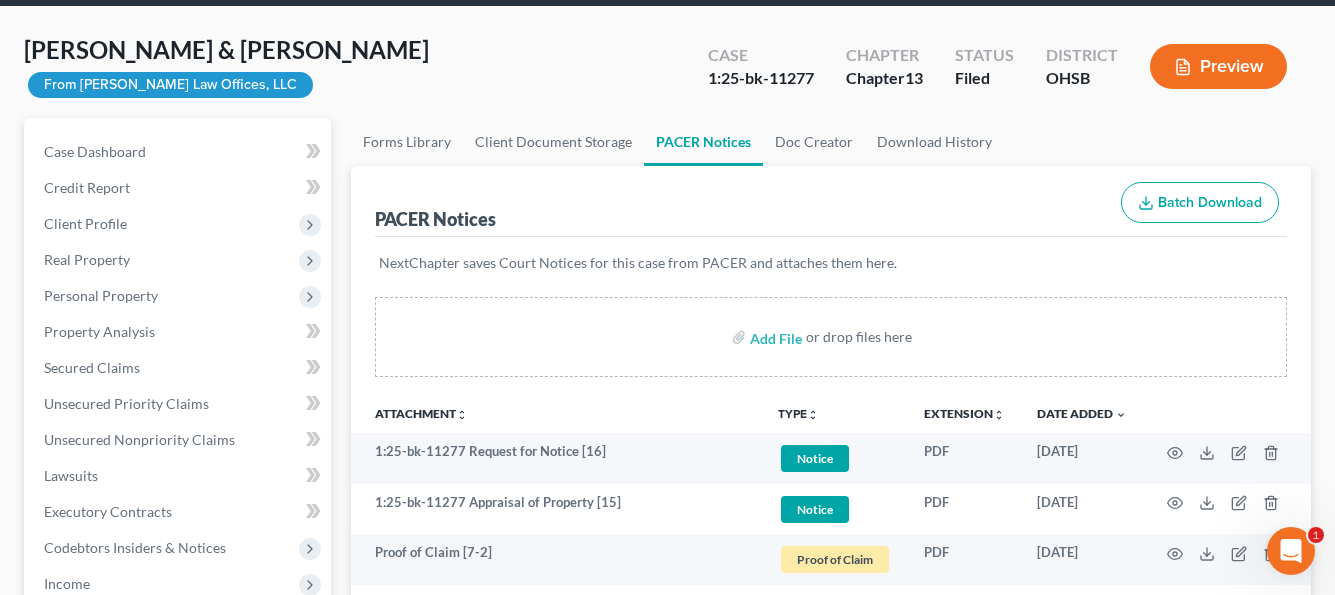scroll, scrollTop: 0, scrollLeft: 0, axis: both 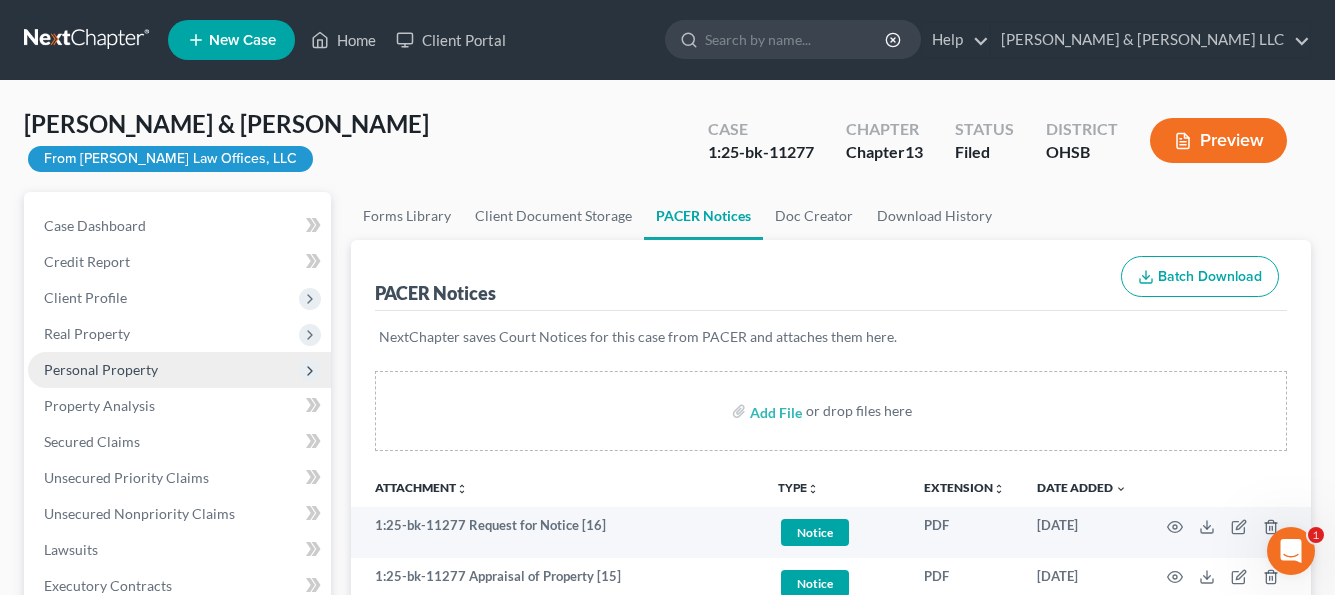 click on "Personal Property" at bounding box center [101, 369] 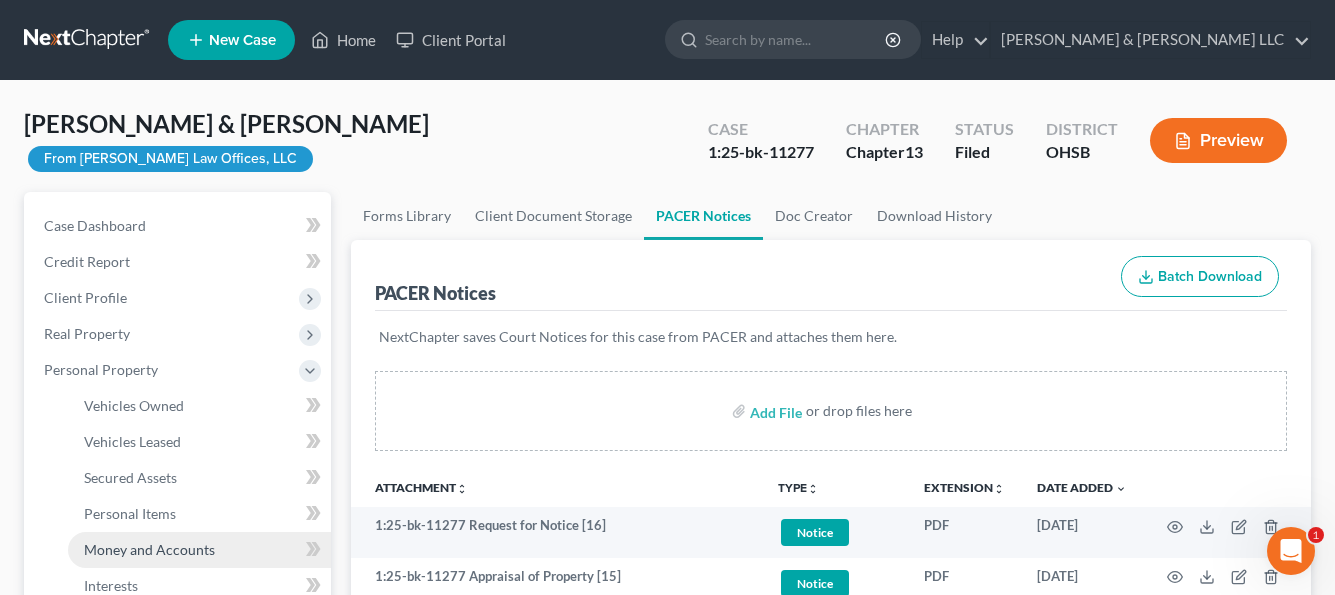 click on "Money and Accounts" at bounding box center [199, 550] 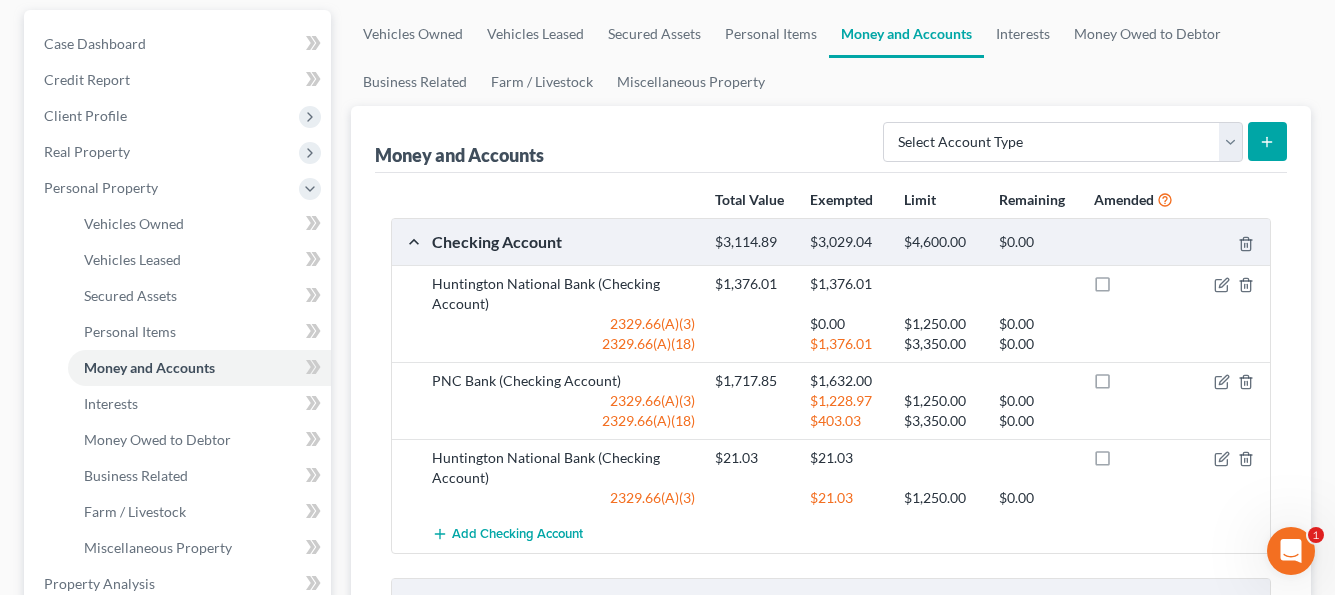 scroll, scrollTop: 200, scrollLeft: 0, axis: vertical 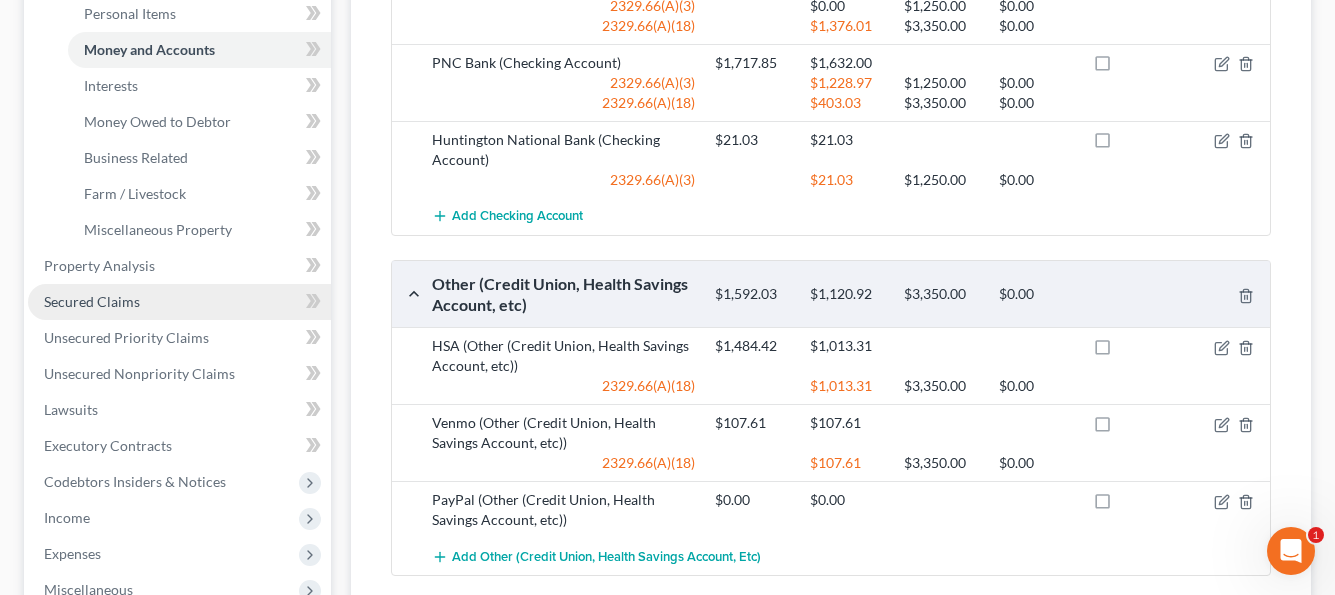 click on "Secured Claims" at bounding box center [92, 301] 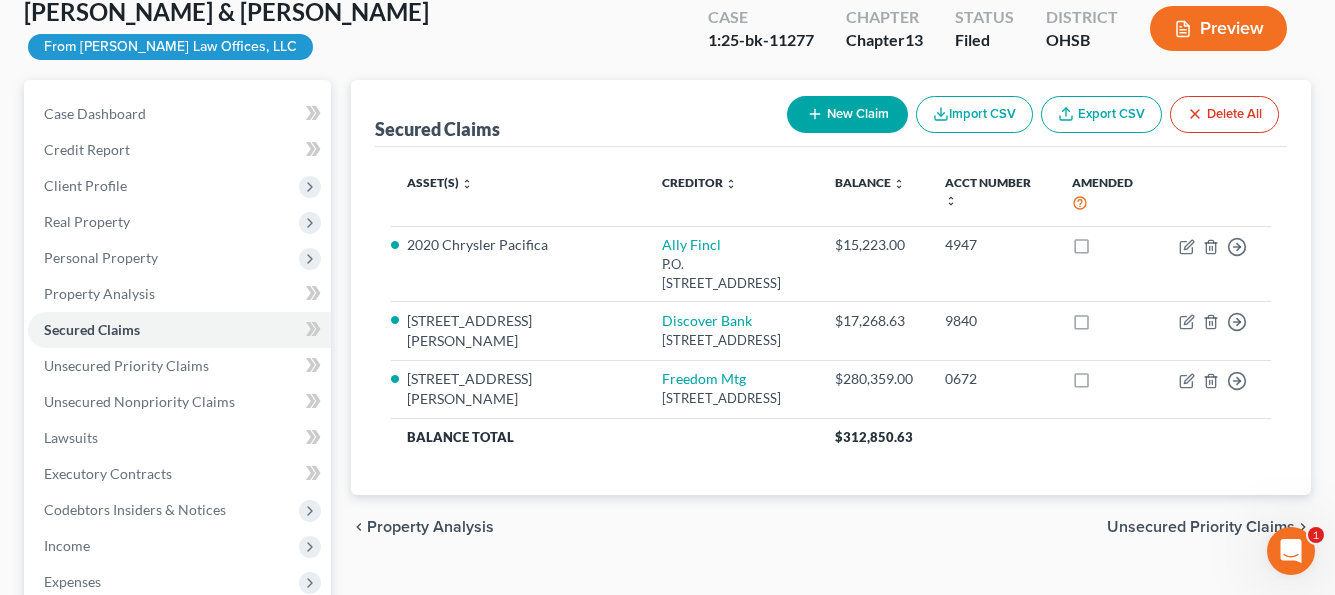 scroll, scrollTop: 200, scrollLeft: 0, axis: vertical 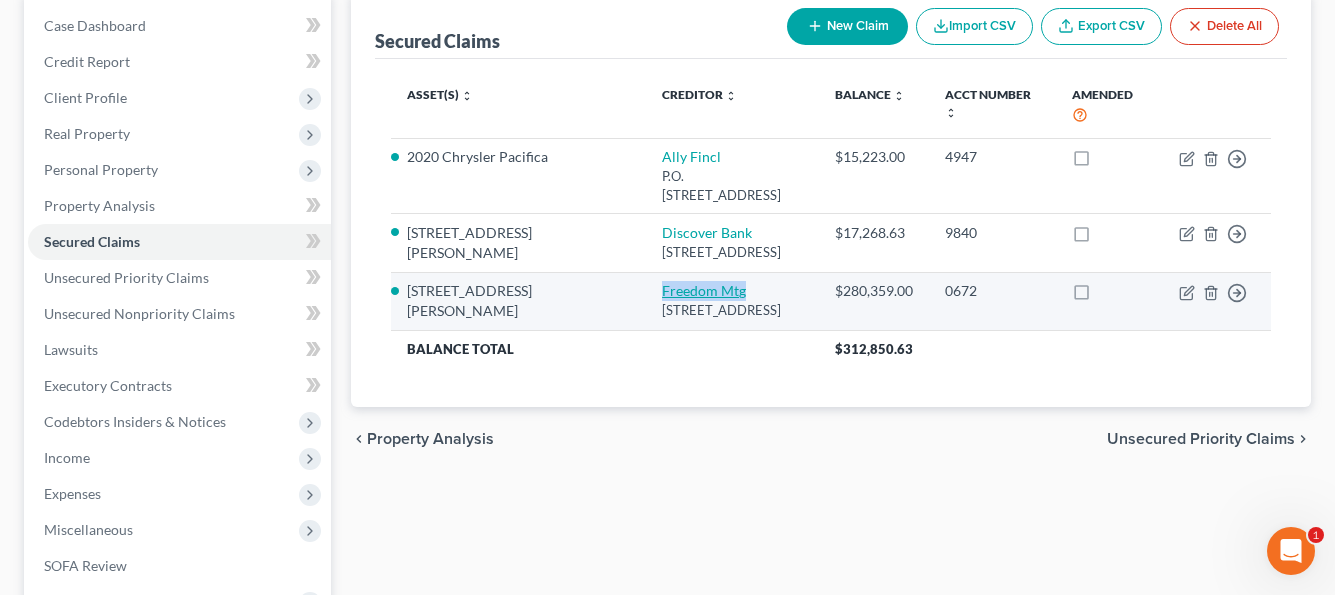 drag, startPoint x: 651, startPoint y: 273, endPoint x: 562, endPoint y: 272, distance: 89.005615 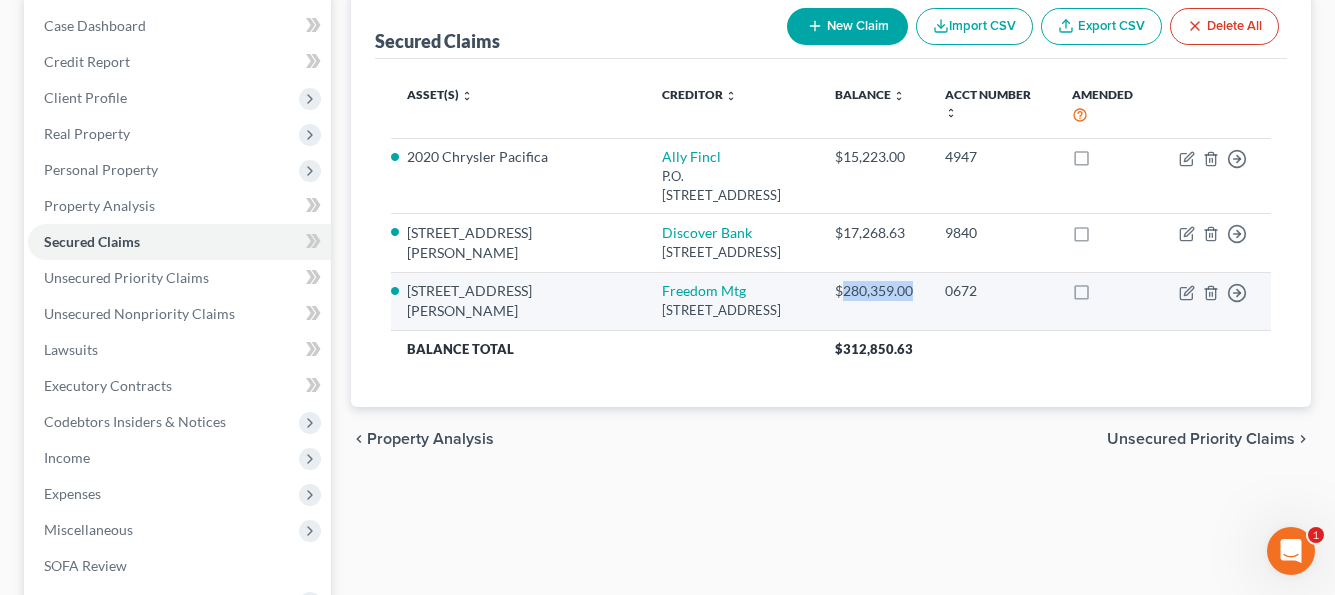 drag, startPoint x: 847, startPoint y: 276, endPoint x: 921, endPoint y: 277, distance: 74.00676 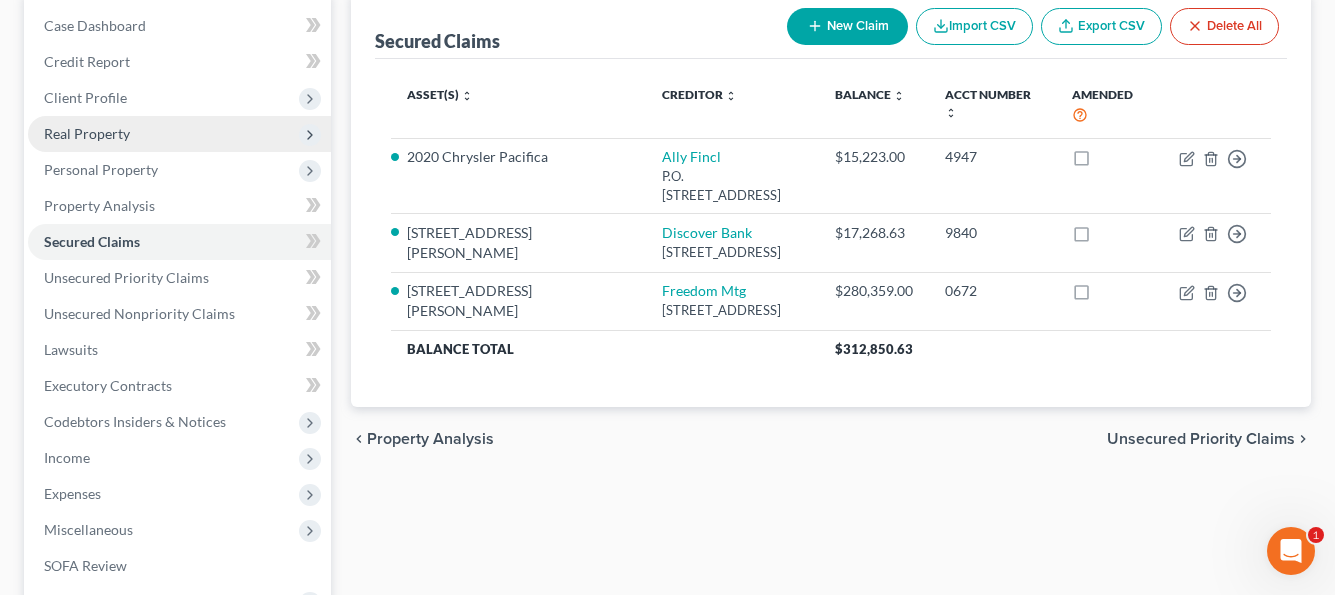 click on "Real Property" at bounding box center [87, 133] 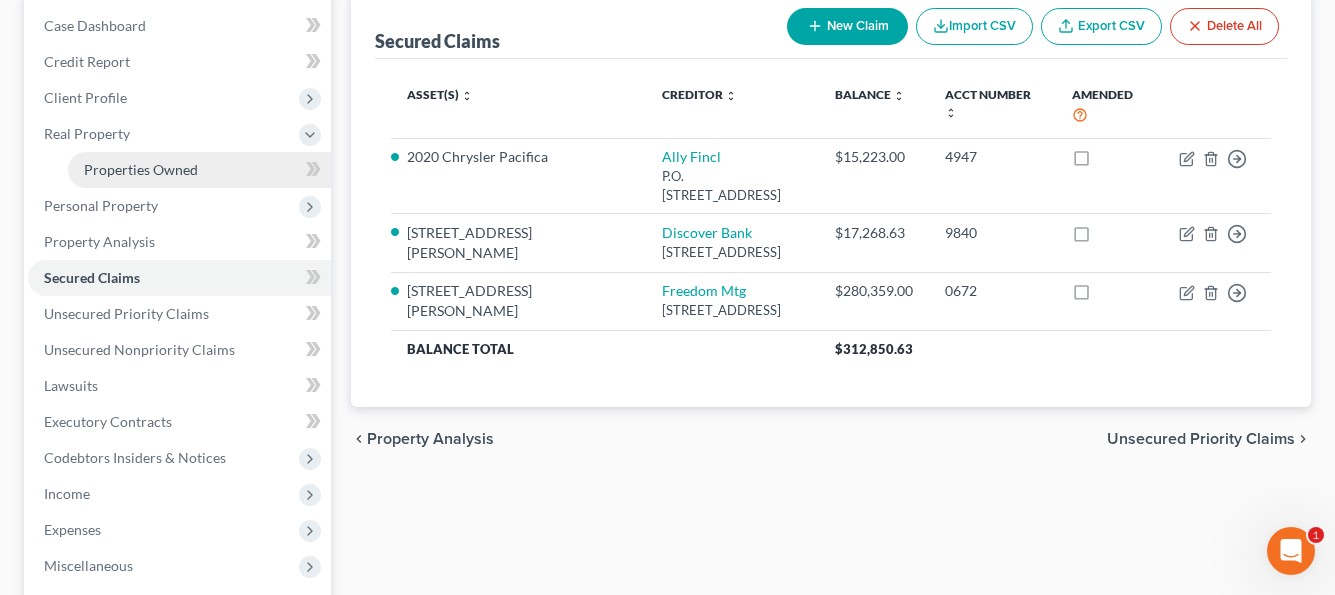 click on "Properties Owned" at bounding box center [141, 169] 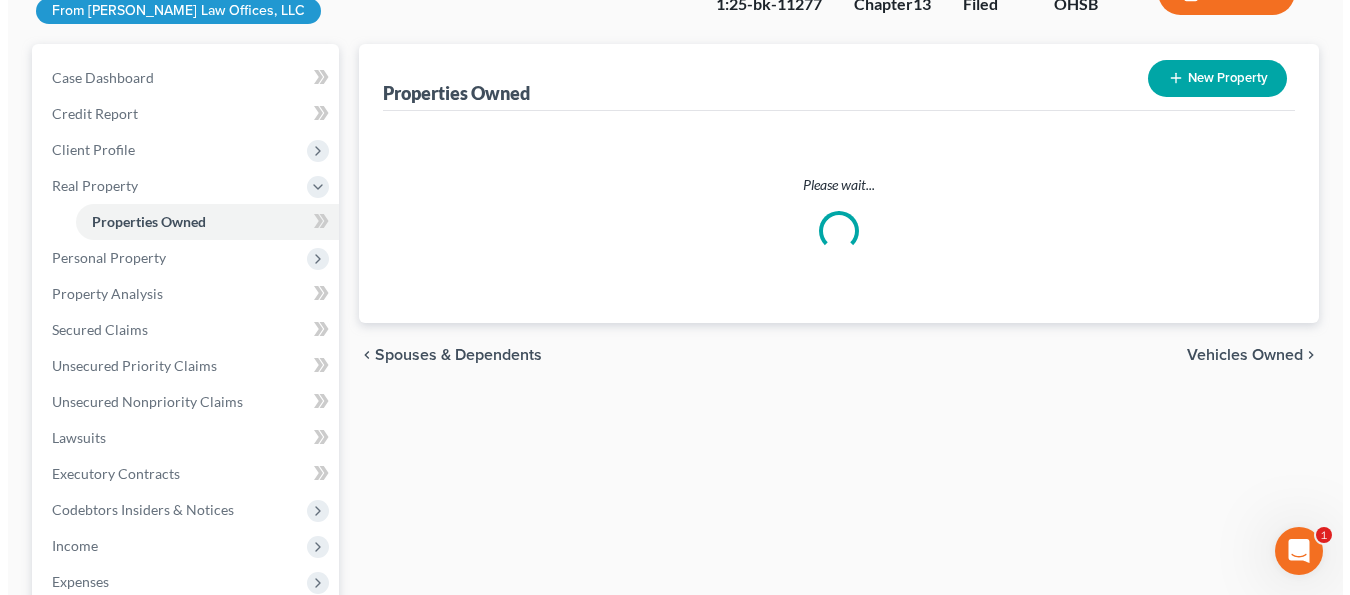 scroll, scrollTop: 0, scrollLeft: 0, axis: both 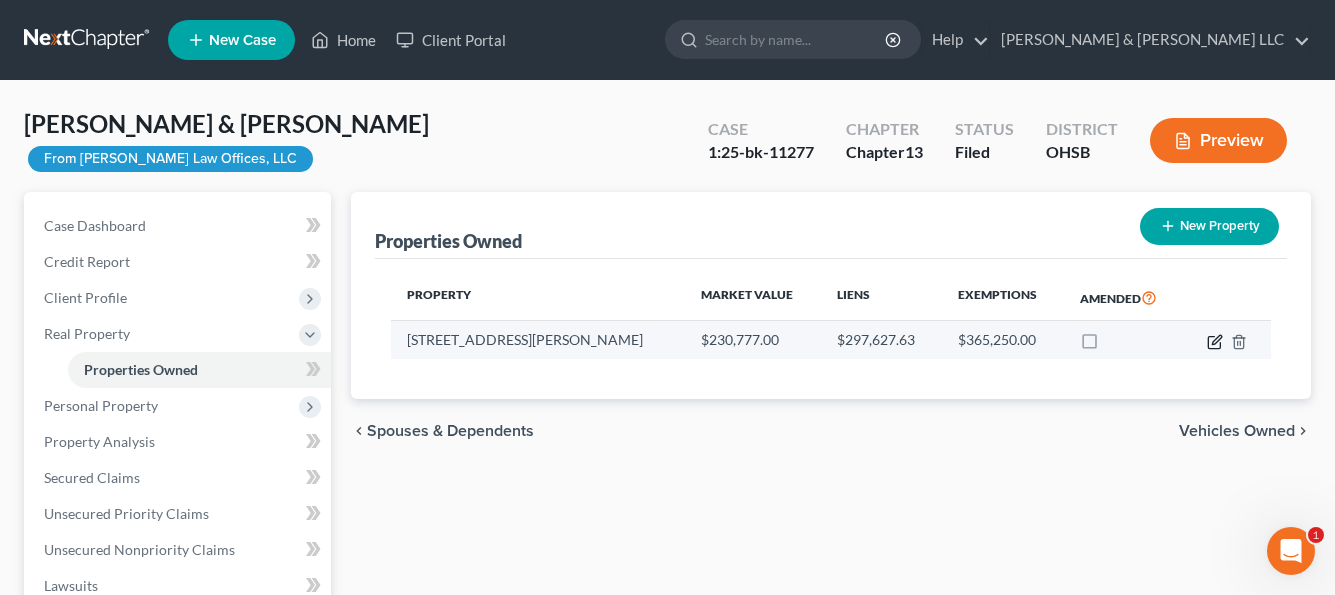 click 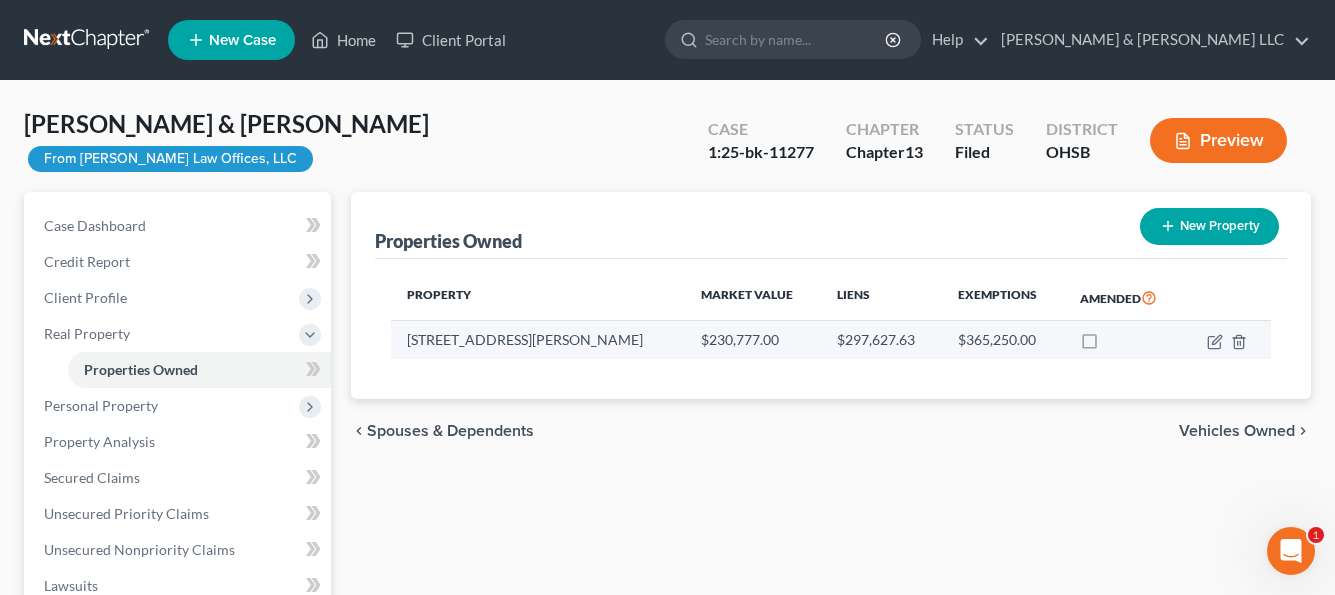 select on "36" 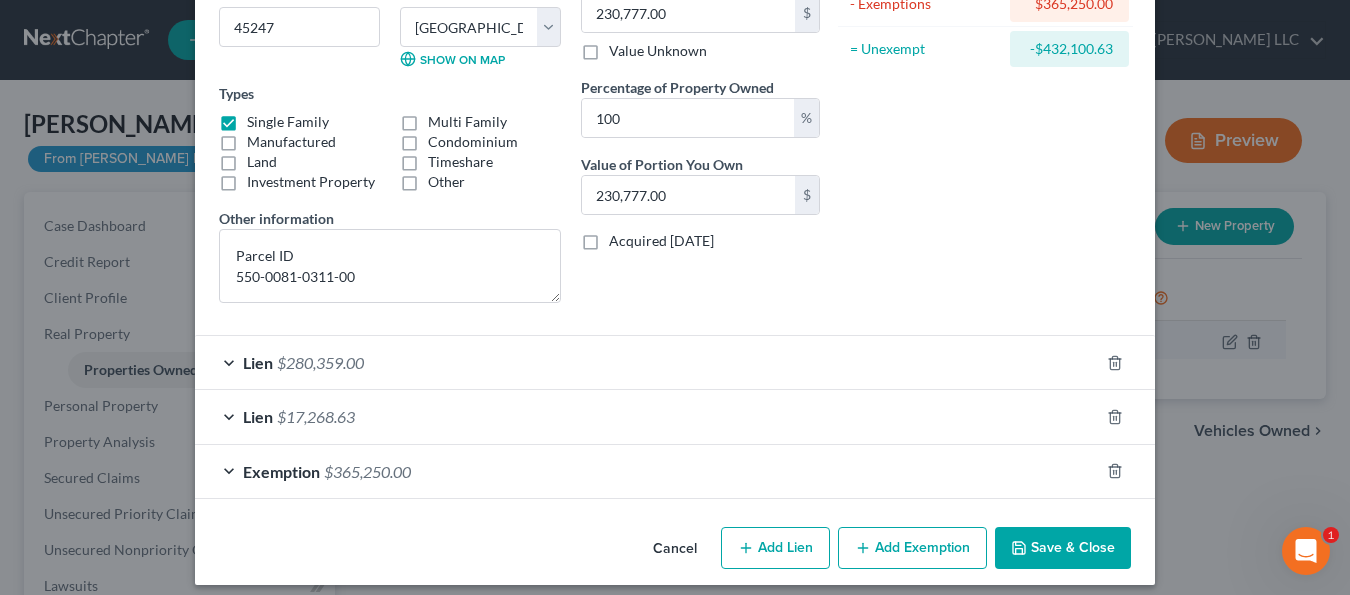 scroll, scrollTop: 287, scrollLeft: 0, axis: vertical 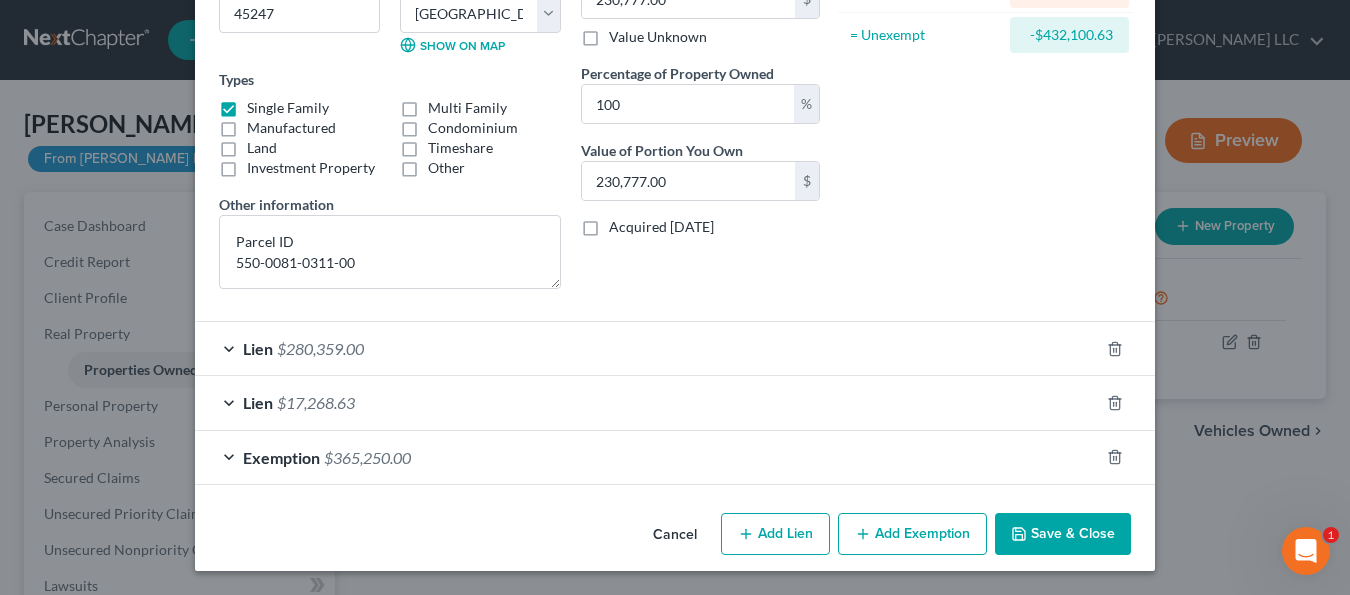 click on "Exemption $365,250.00" at bounding box center [647, 457] 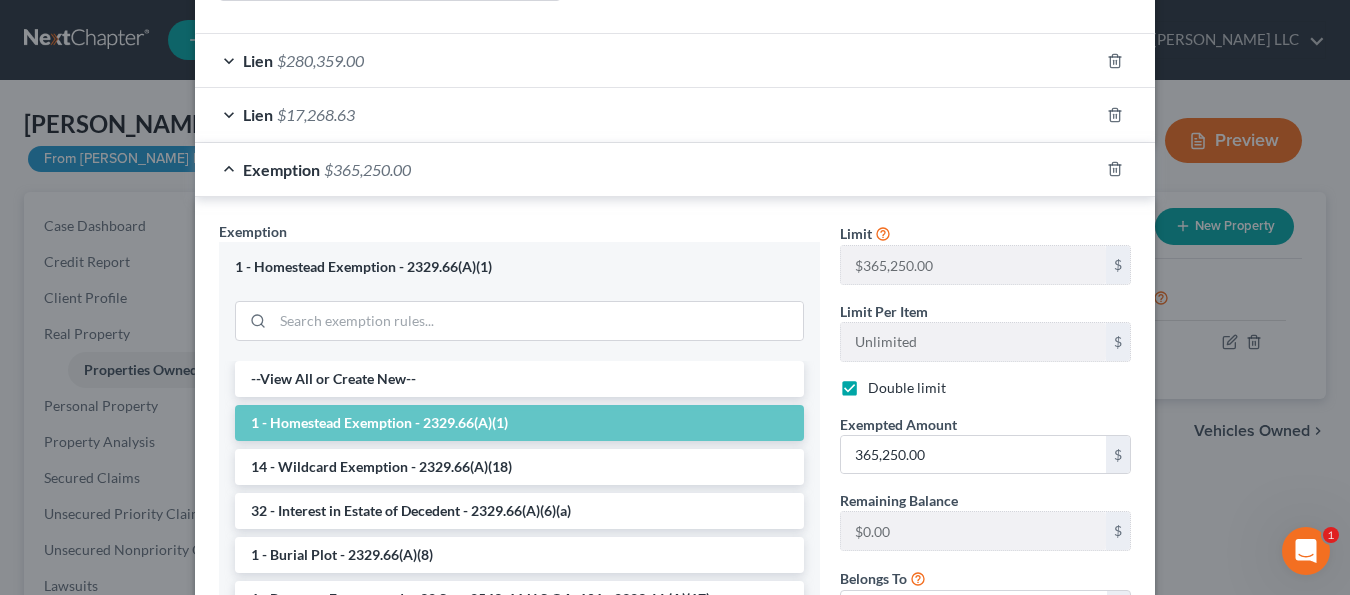 scroll, scrollTop: 587, scrollLeft: 0, axis: vertical 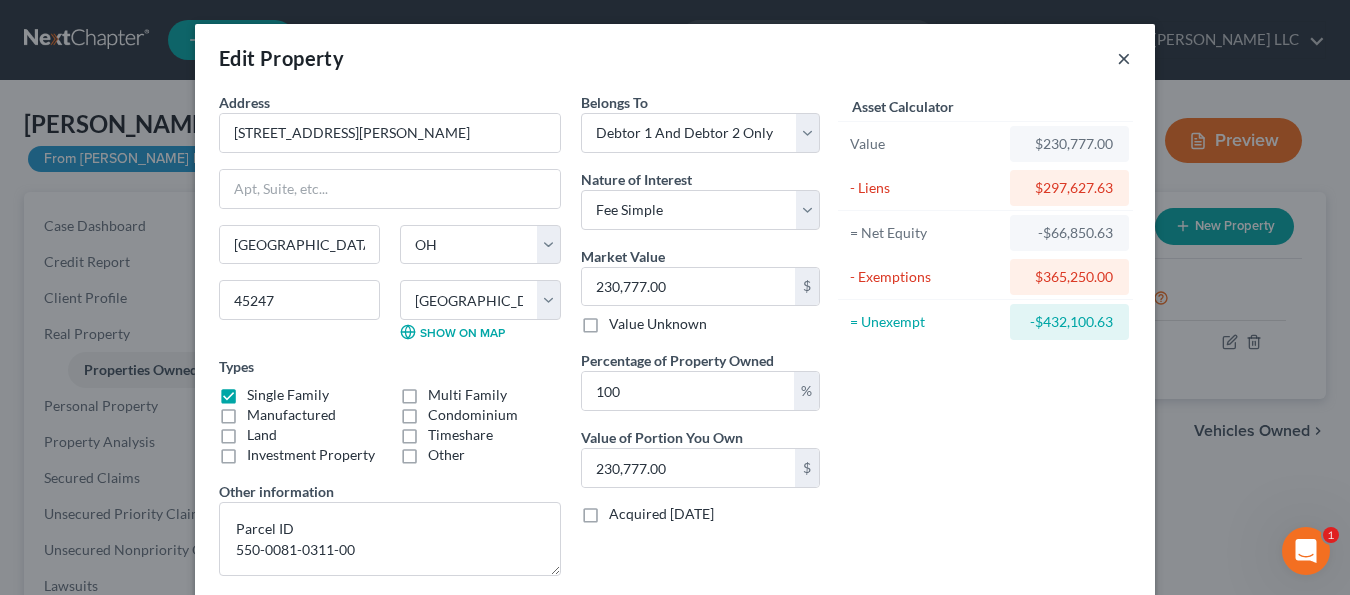 click on "×" at bounding box center (1124, 58) 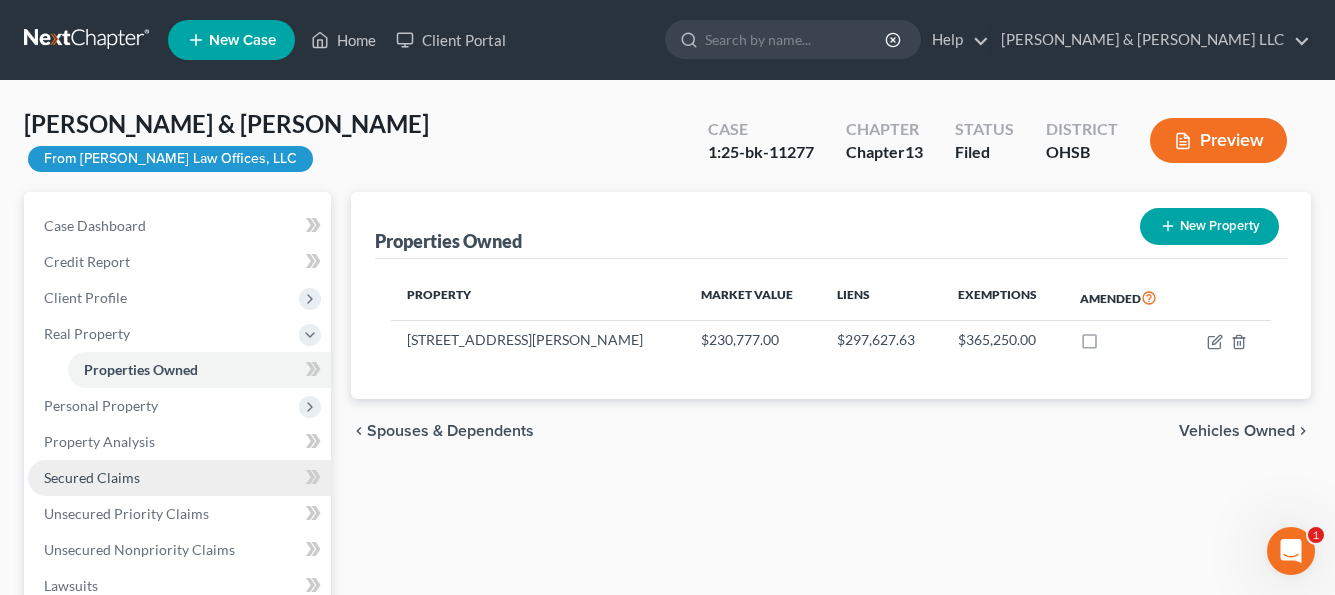 click on "Secured Claims" at bounding box center (179, 478) 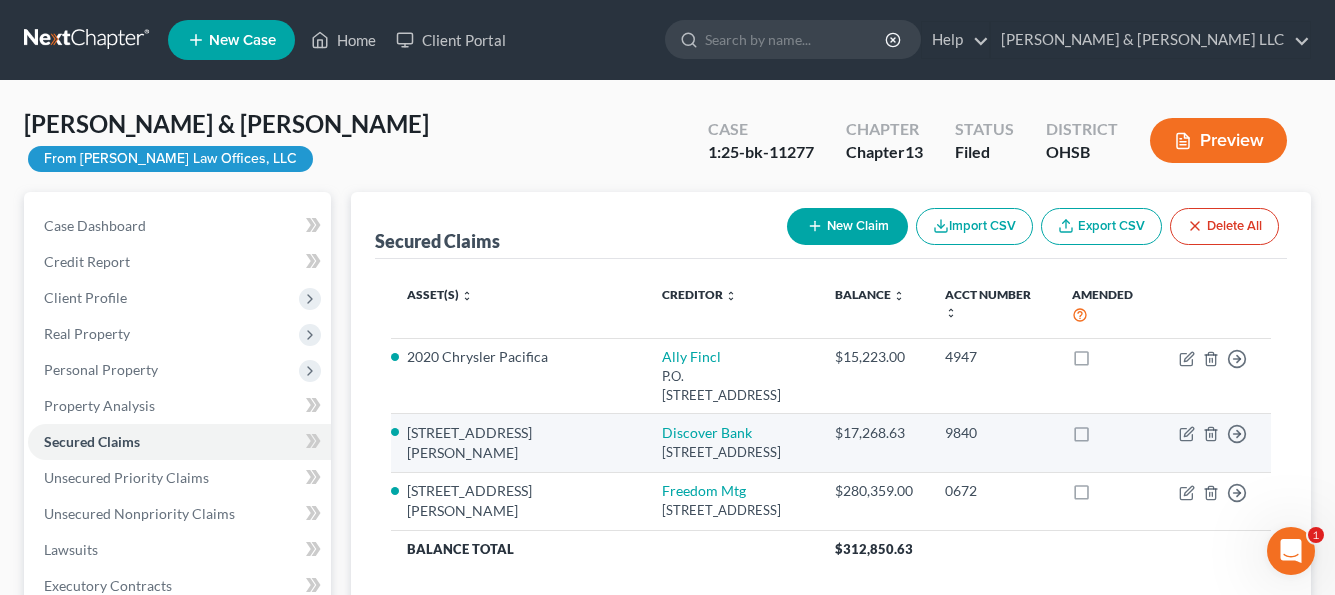 drag, startPoint x: 783, startPoint y: 435, endPoint x: 550, endPoint y: 422, distance: 233.36238 